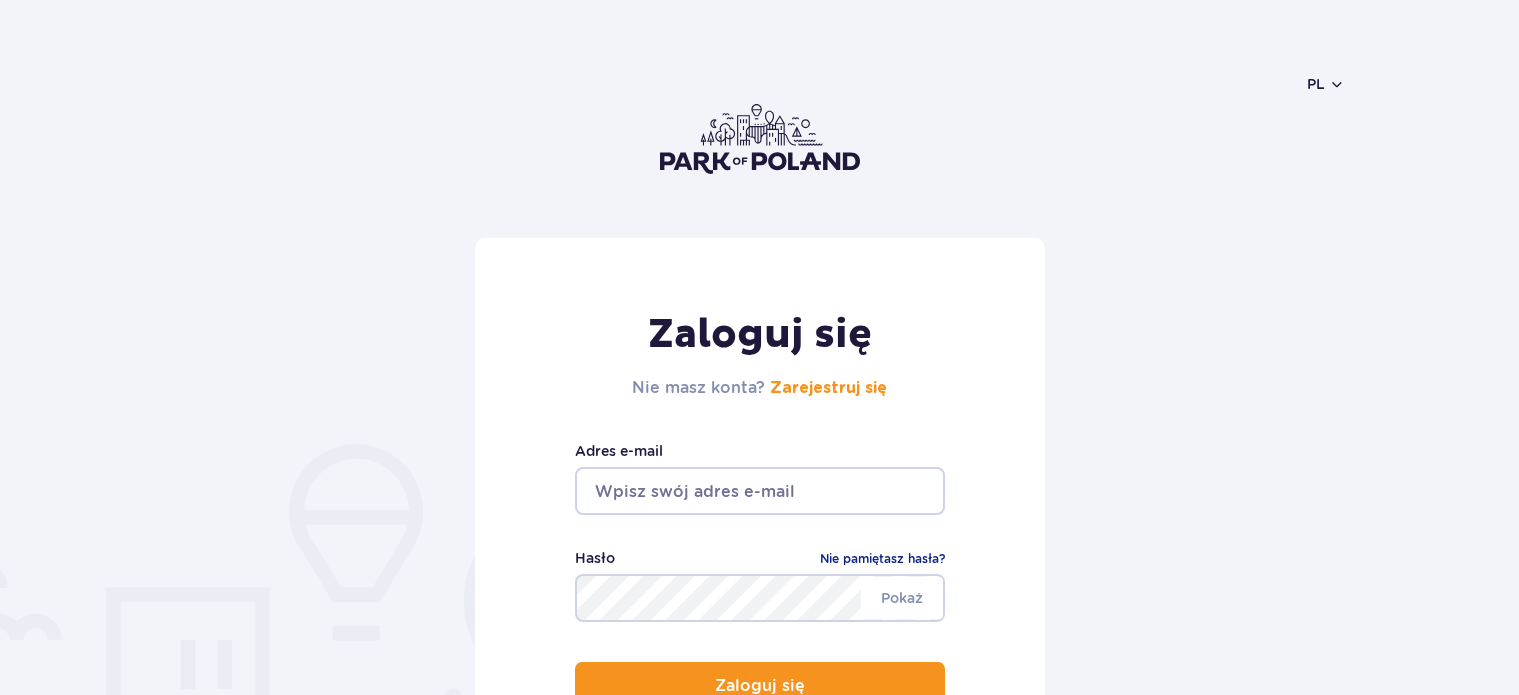 scroll, scrollTop: 0, scrollLeft: 0, axis: both 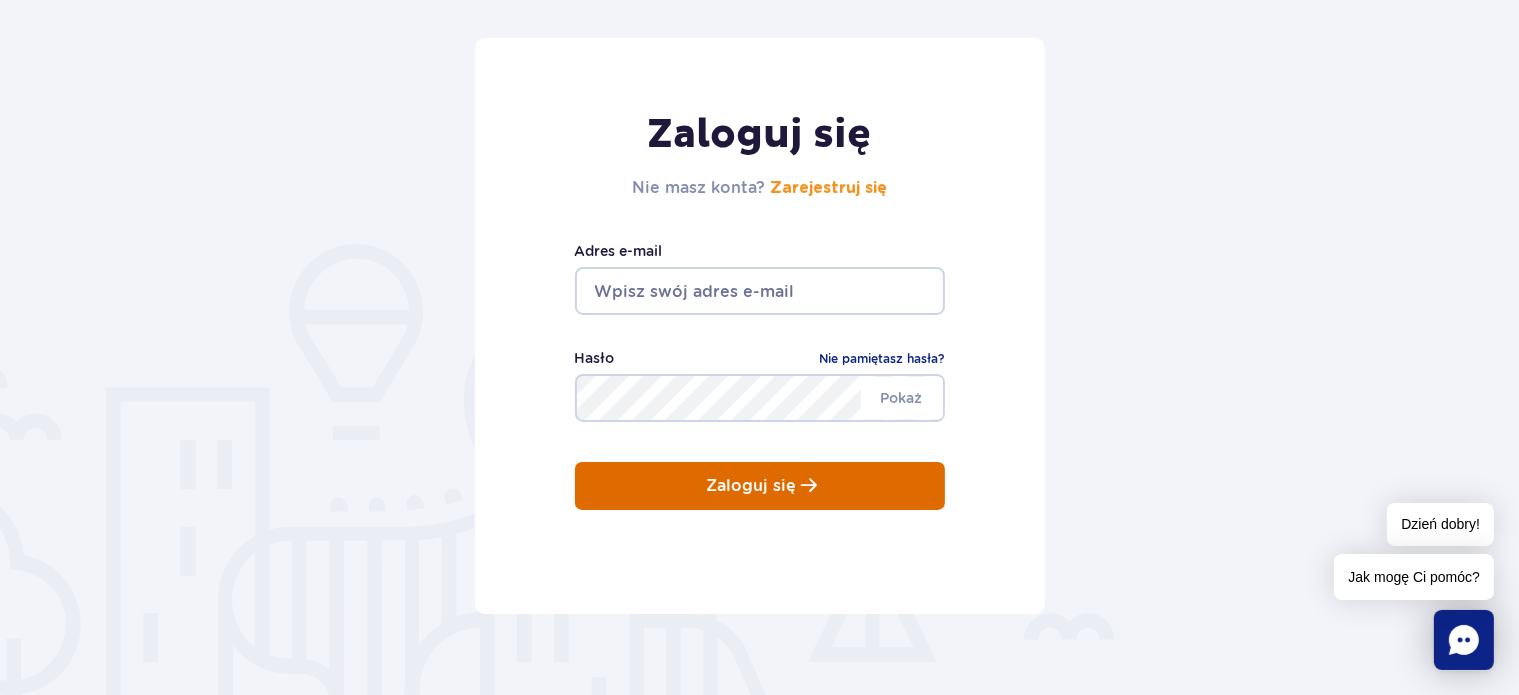 type on "[EMAIL]" 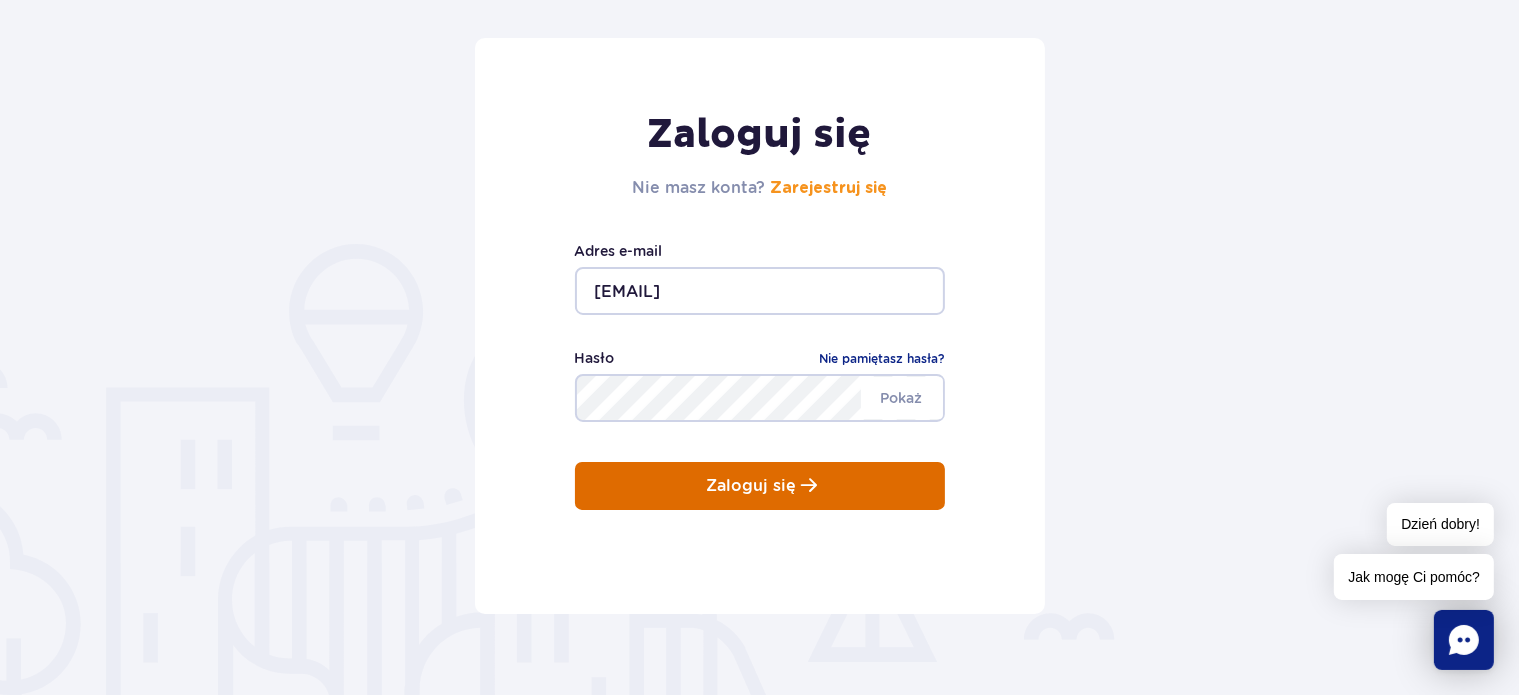 click on "Zaloguj się" at bounding box center [752, 486] 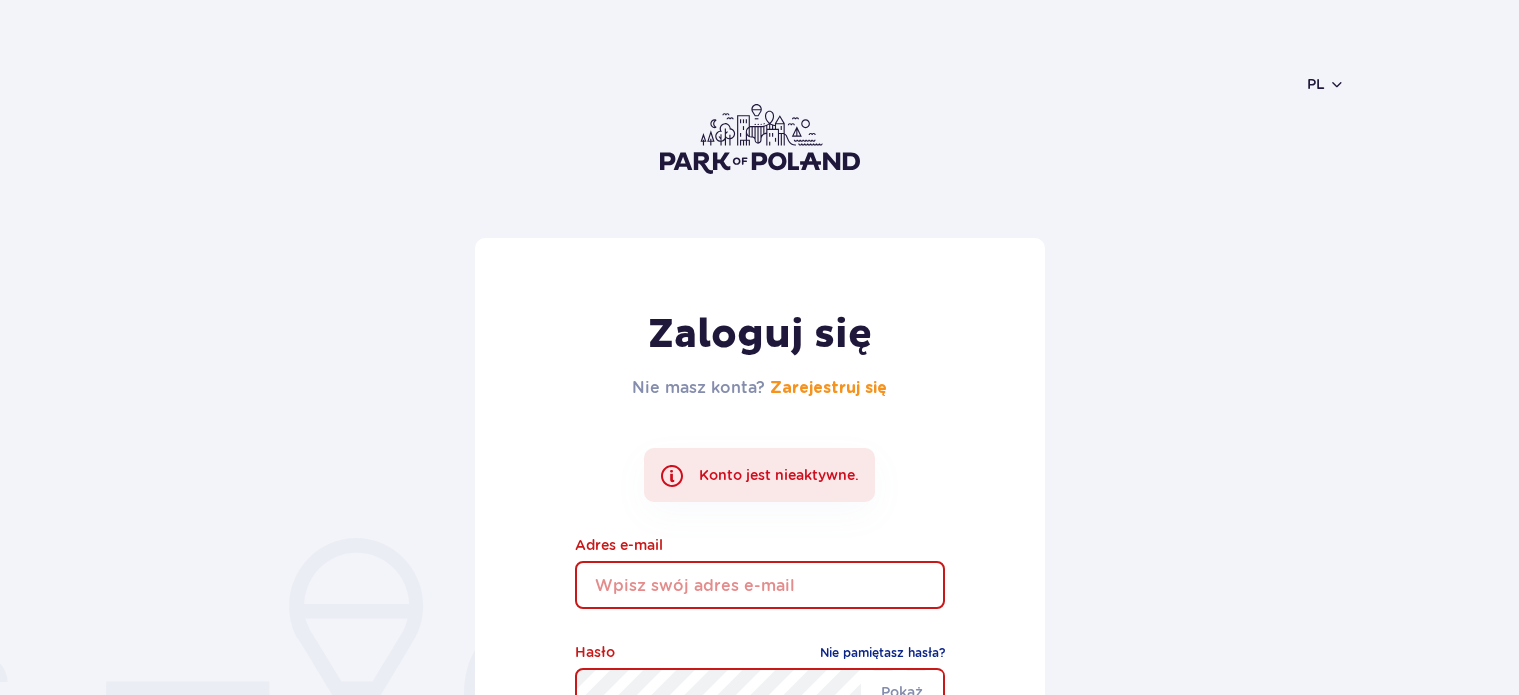 scroll, scrollTop: 0, scrollLeft: 0, axis: both 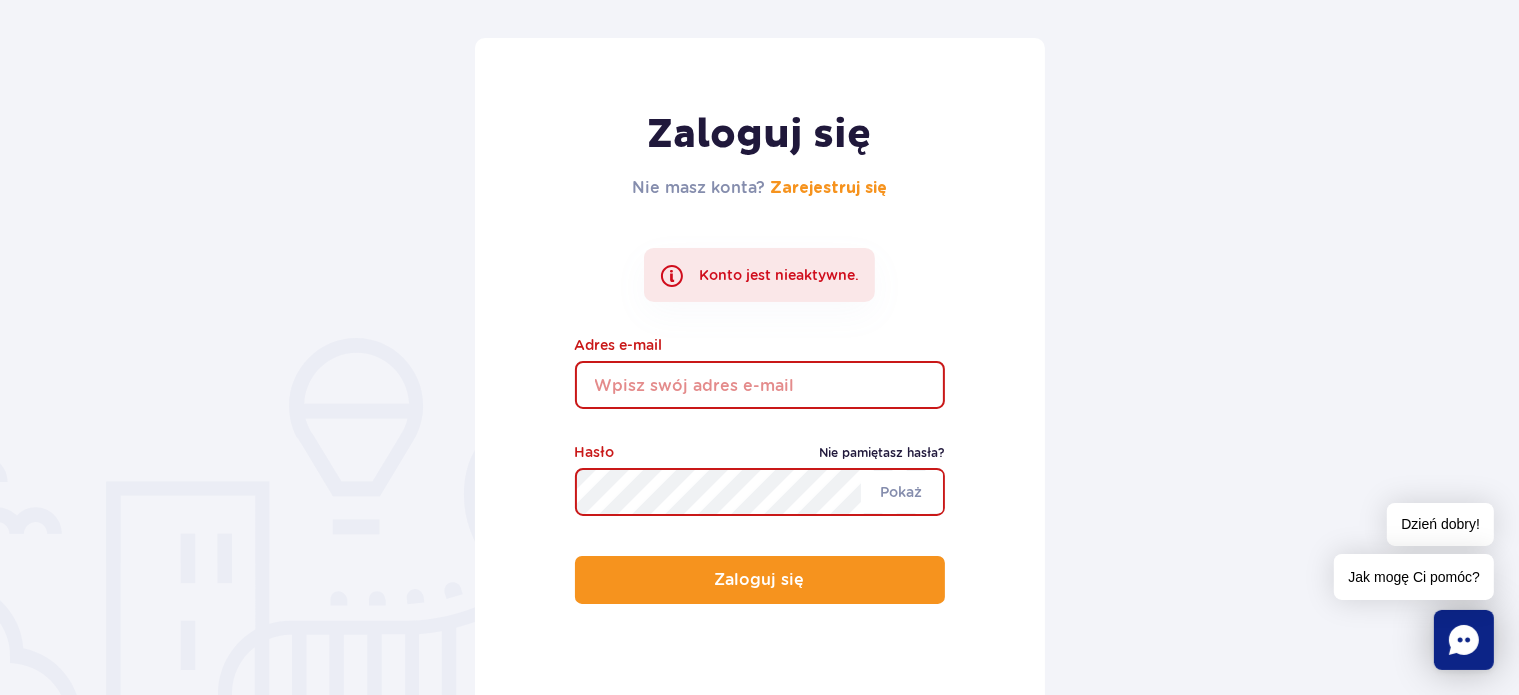 type on "[EMAIL]" 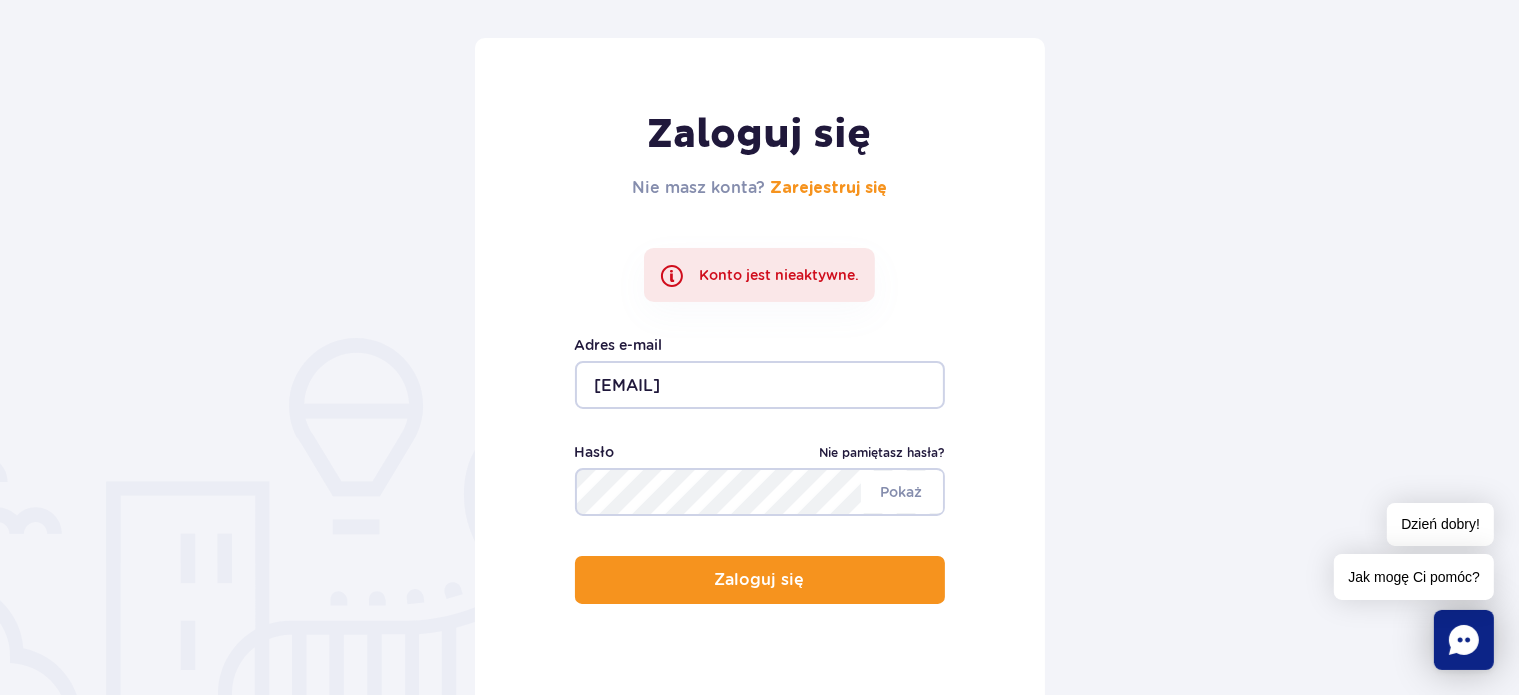 click on "Nie pamiętasz hasła?" at bounding box center [882, 453] 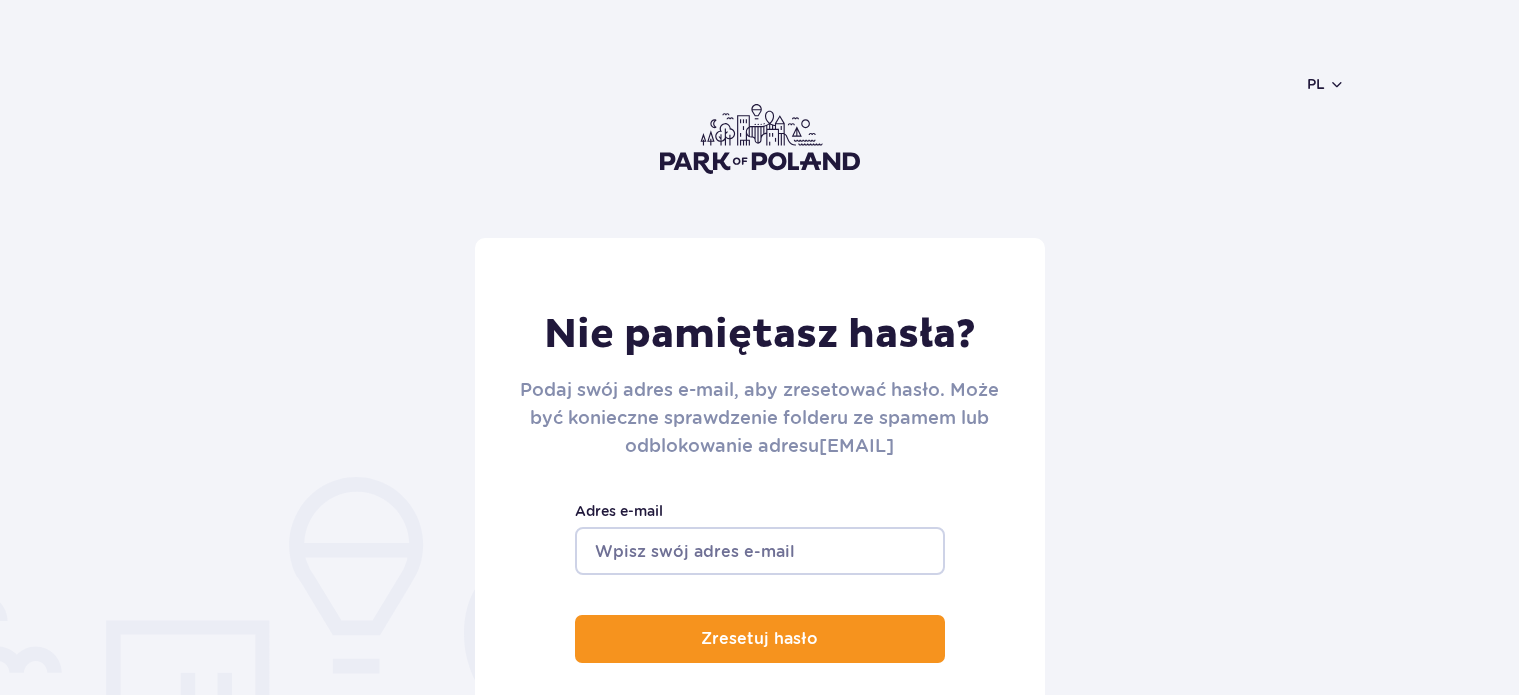 scroll, scrollTop: 0, scrollLeft: 0, axis: both 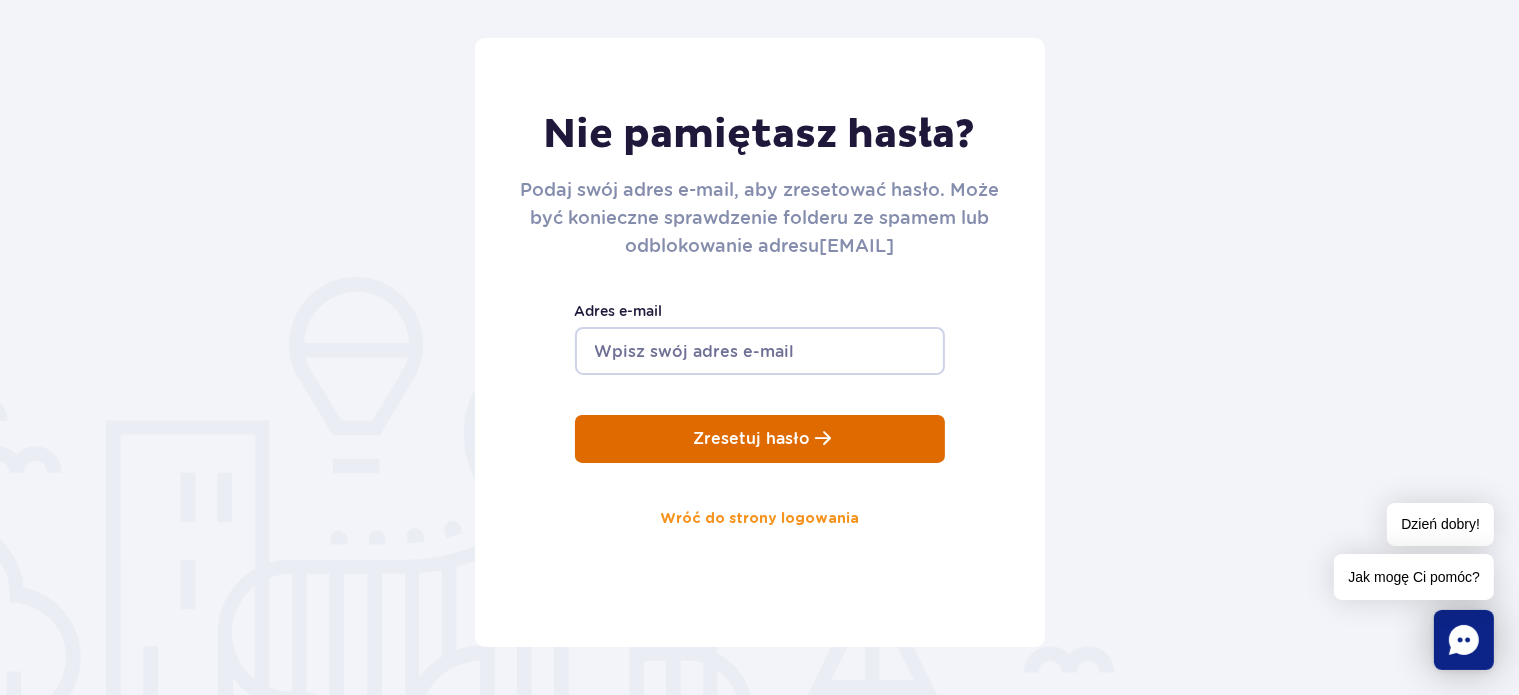 type on "[EMAIL]" 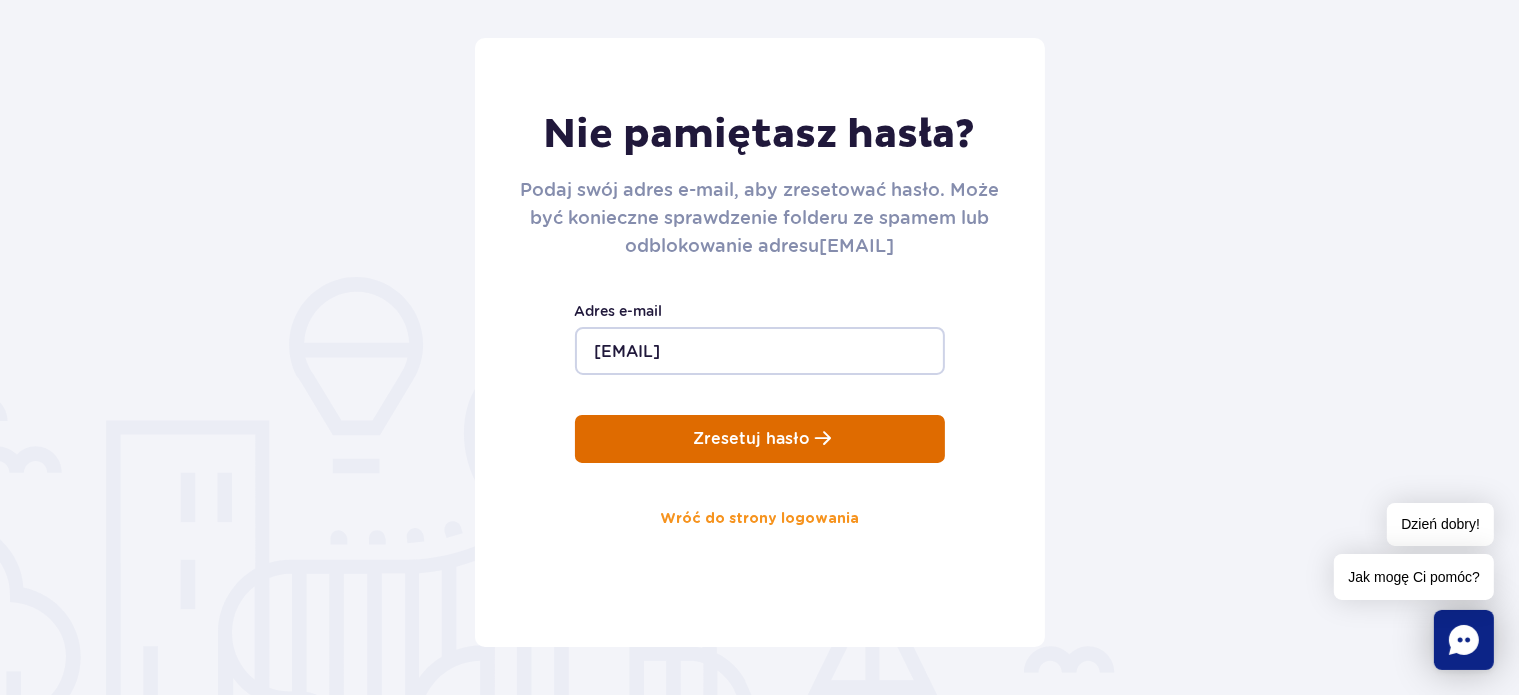 click on "Zresetuj hasło" at bounding box center (751, 439) 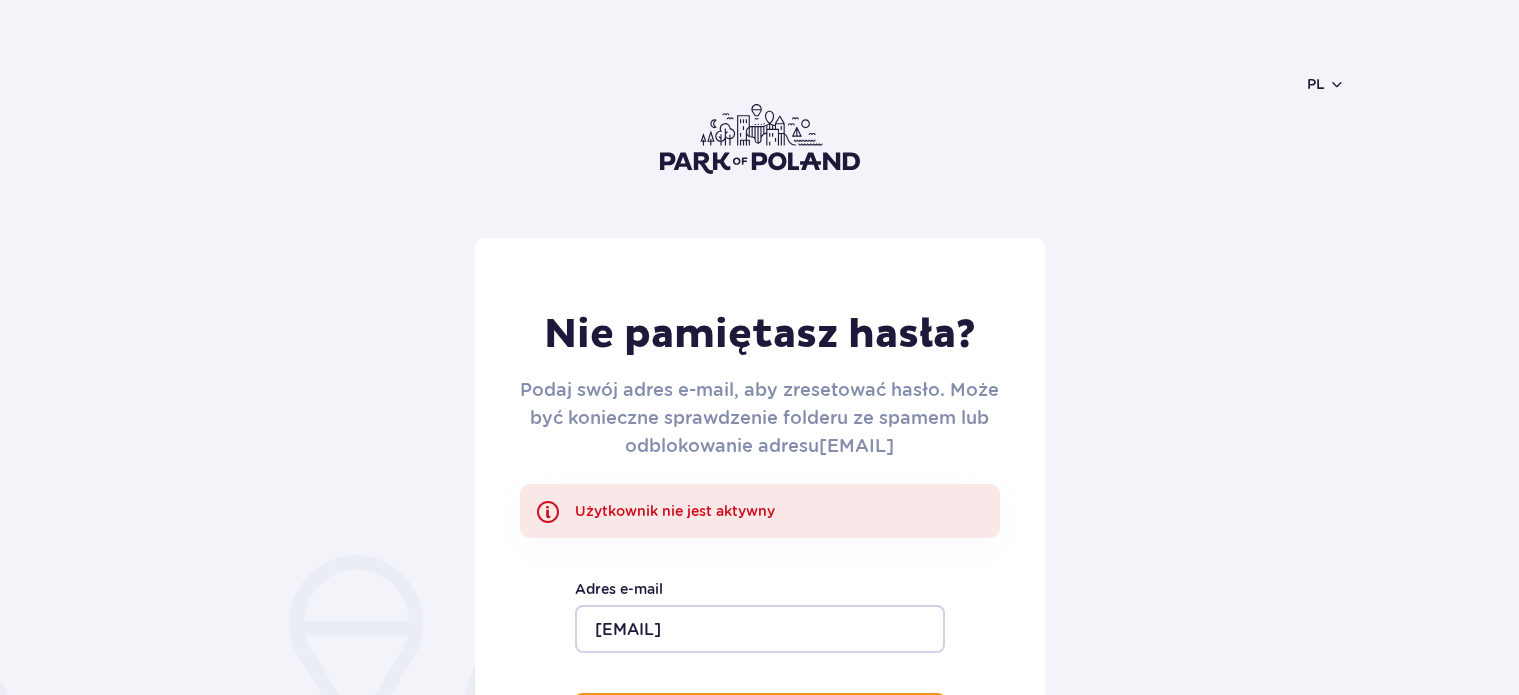 scroll, scrollTop: 0, scrollLeft: 0, axis: both 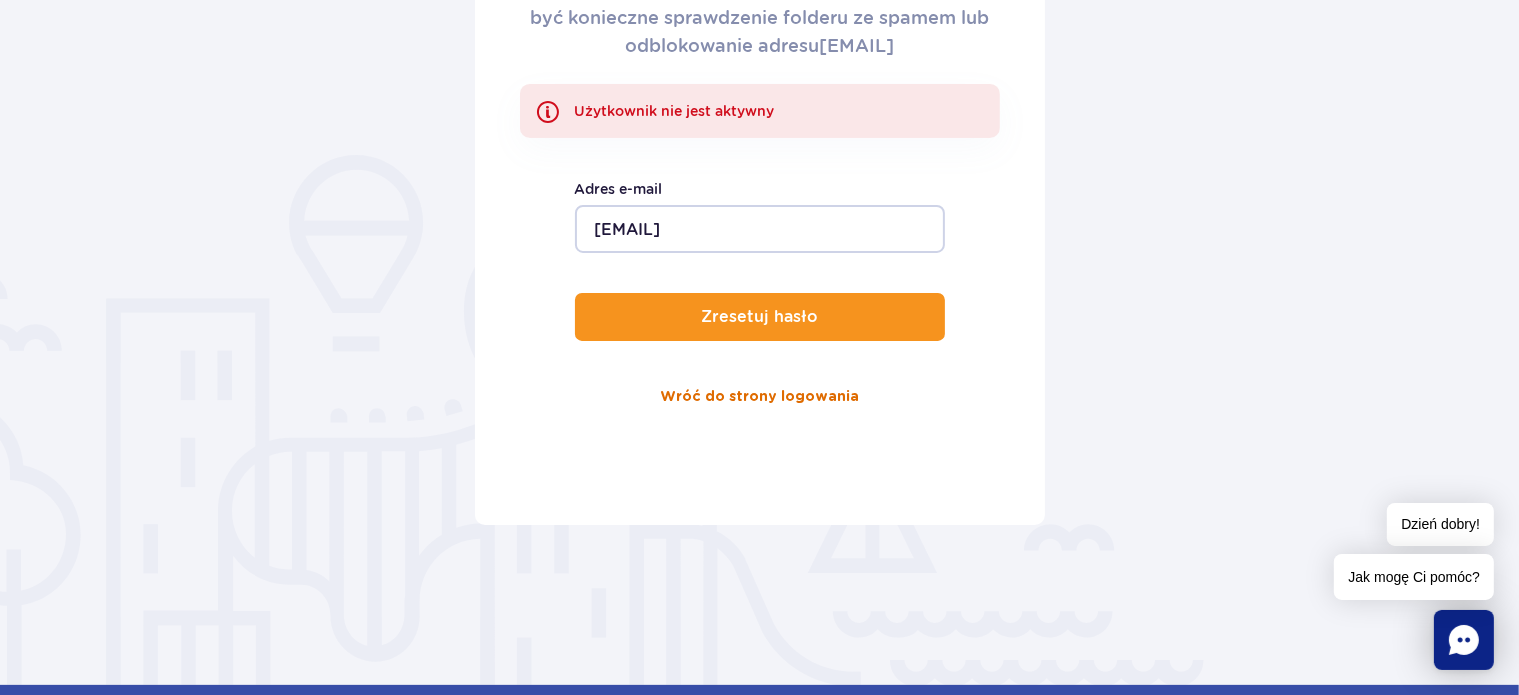 click on "Wróć do strony logowania" at bounding box center (759, 397) 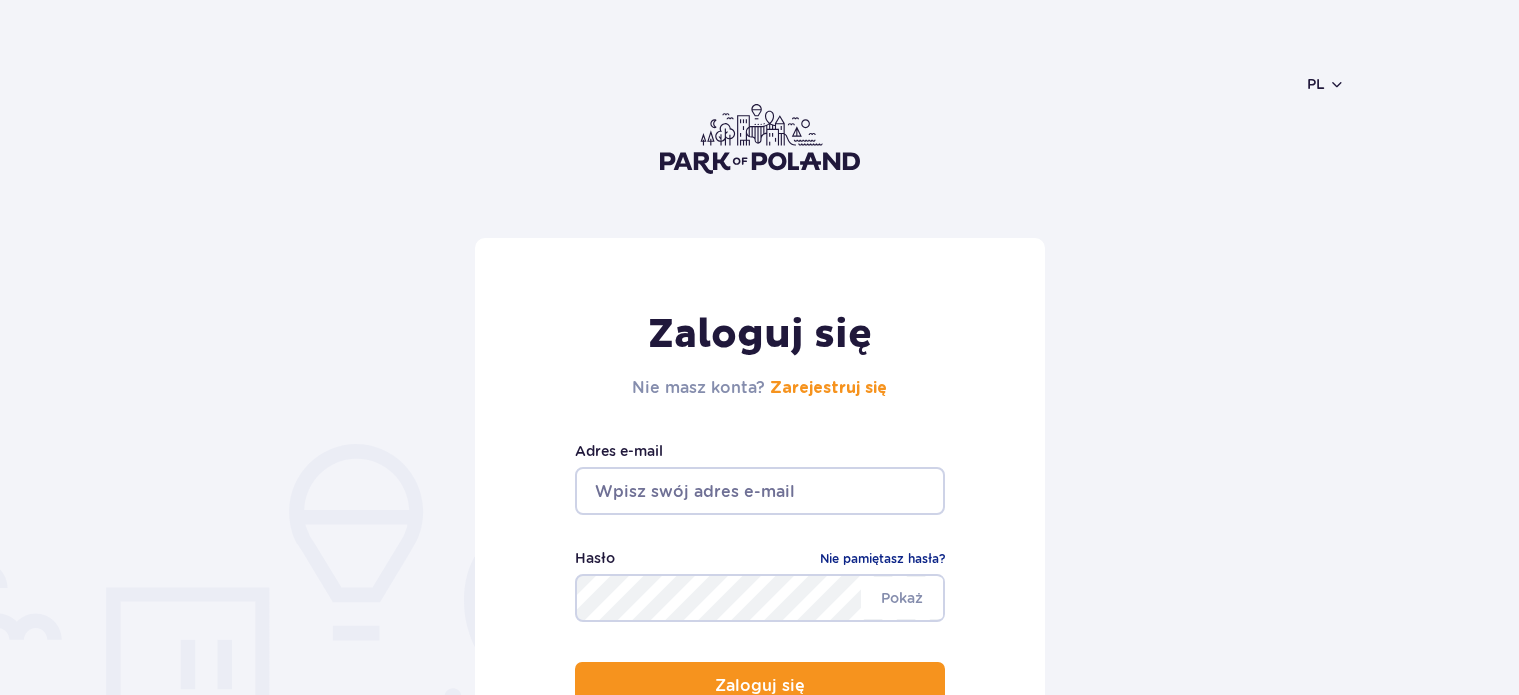 scroll, scrollTop: 0, scrollLeft: 0, axis: both 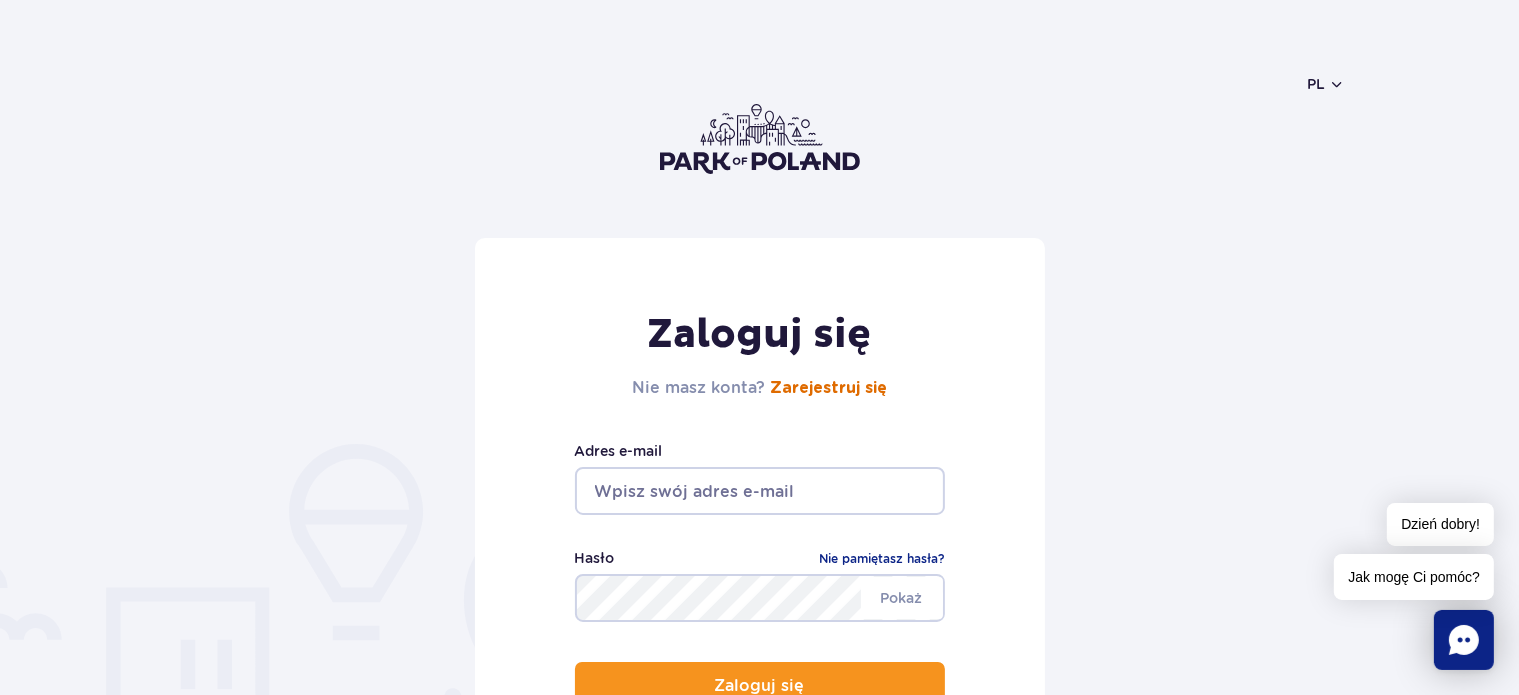 type on "[EMAIL]" 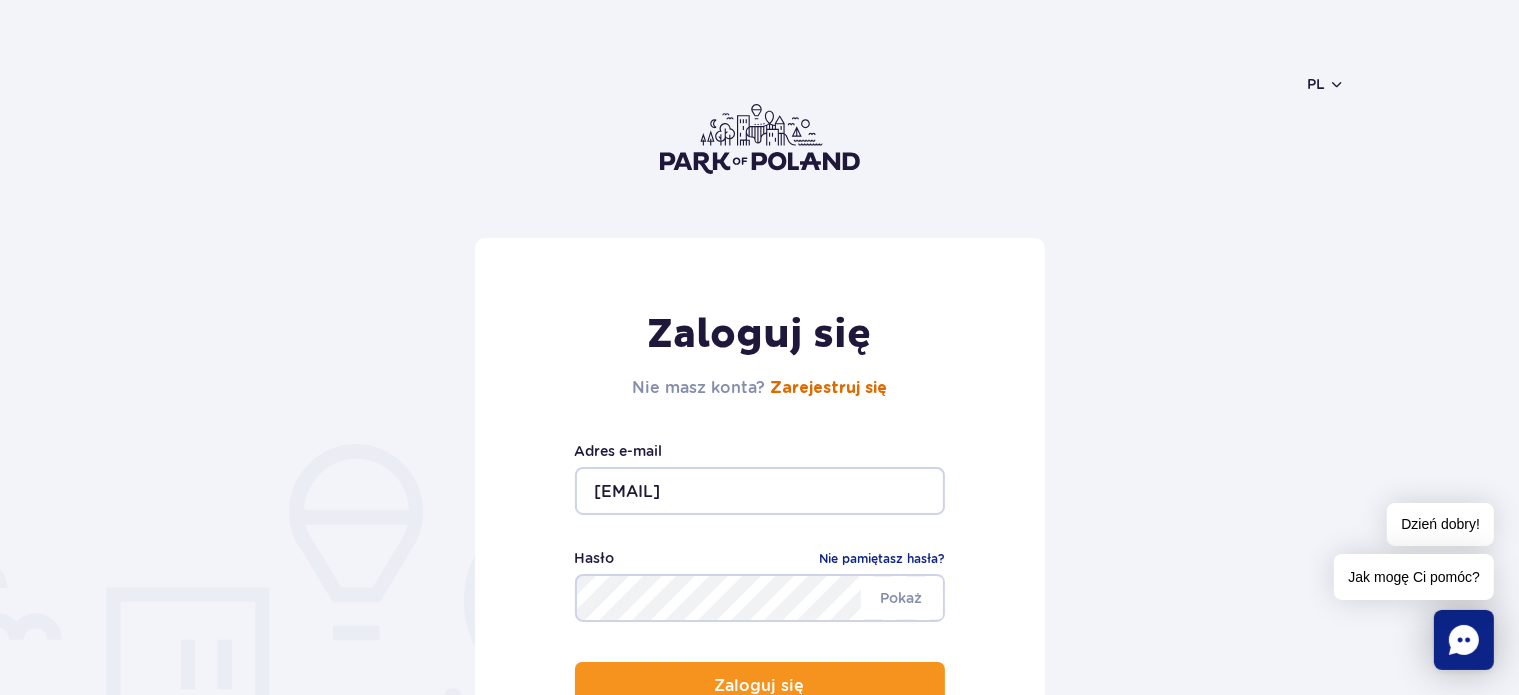 click on "Zarejestruj się" at bounding box center [828, 388] 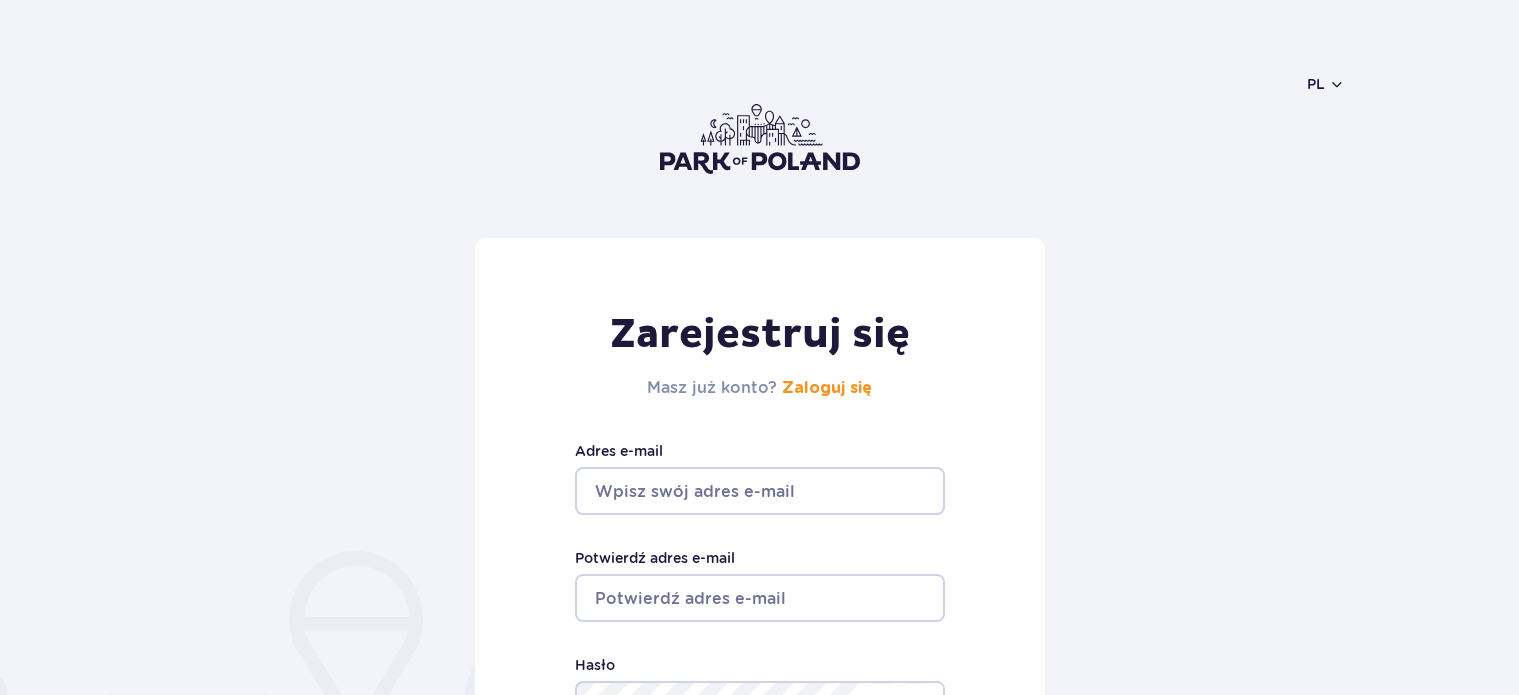 scroll, scrollTop: 0, scrollLeft: 0, axis: both 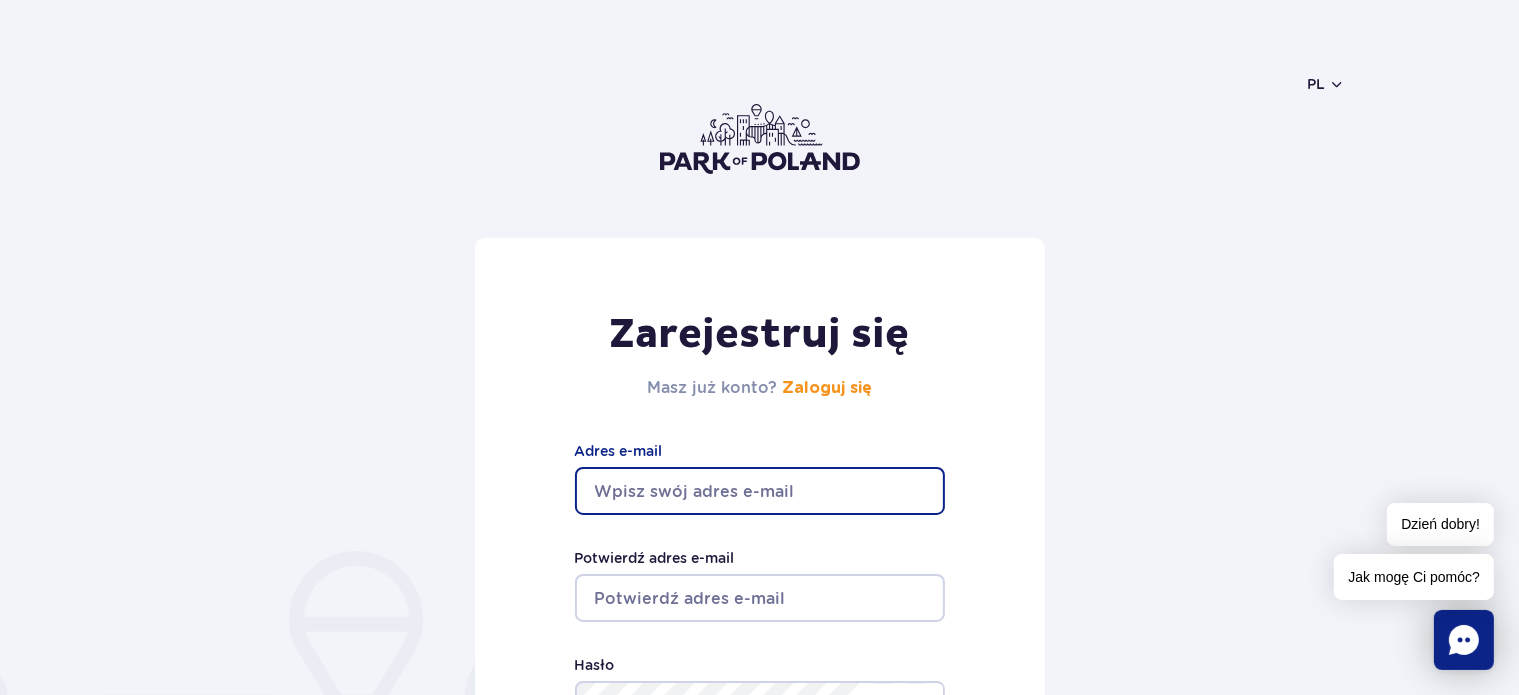 click on "Adres e-mail" at bounding box center (760, 491) 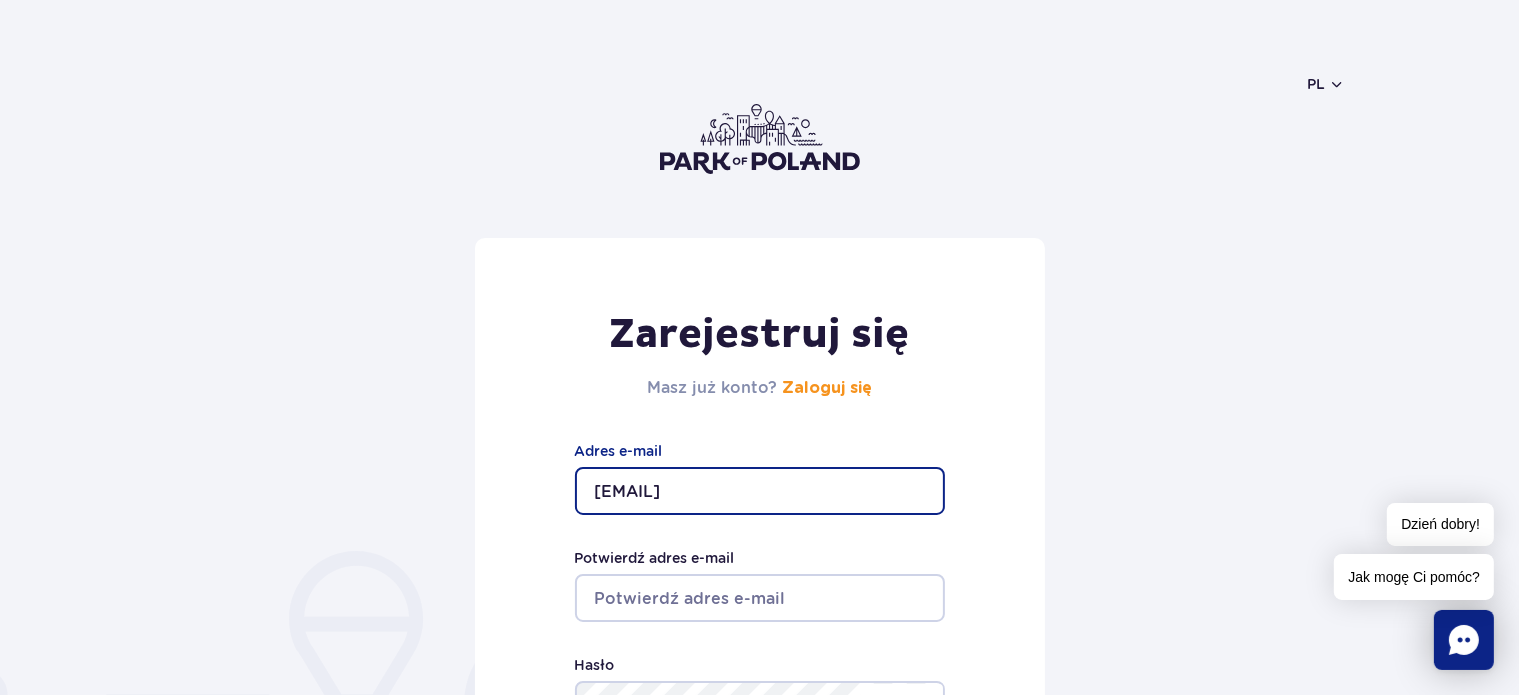 type on "[EMAIL]" 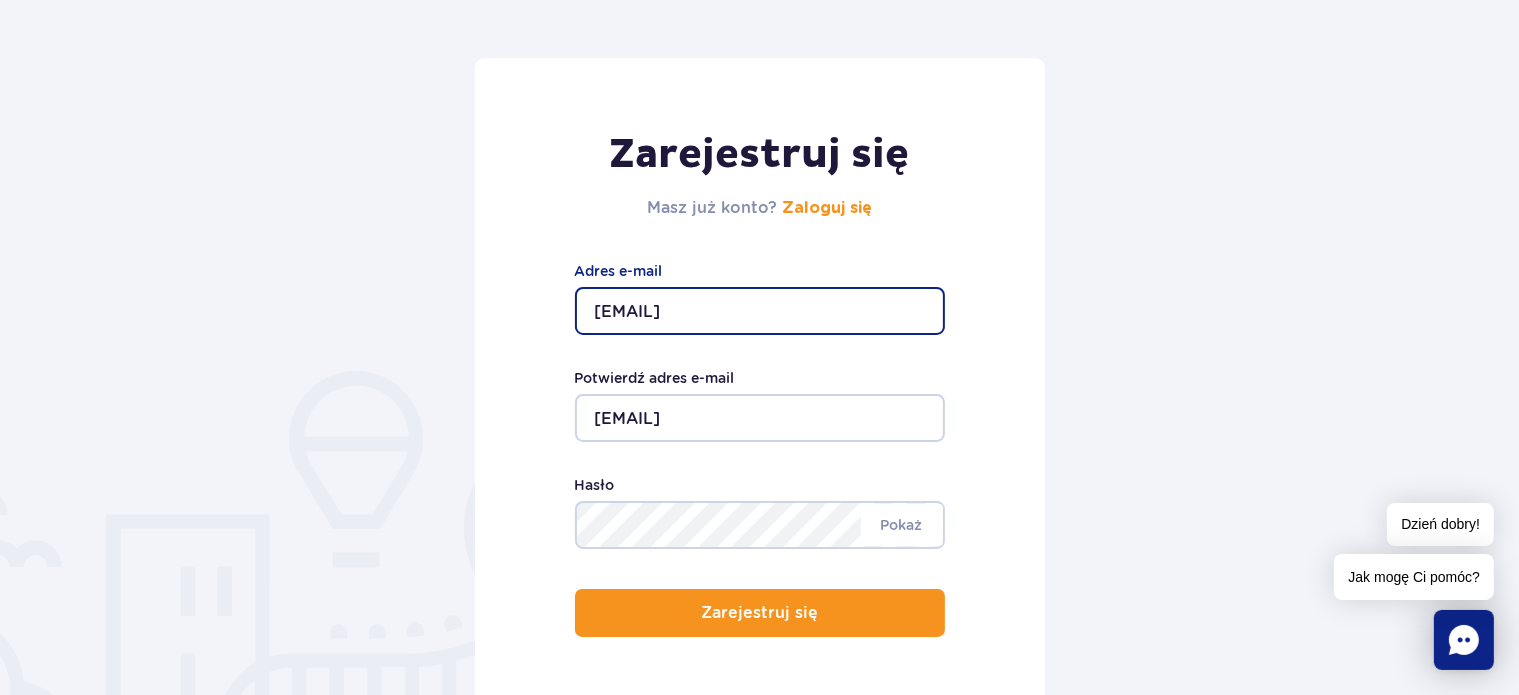 scroll, scrollTop: 200, scrollLeft: 0, axis: vertical 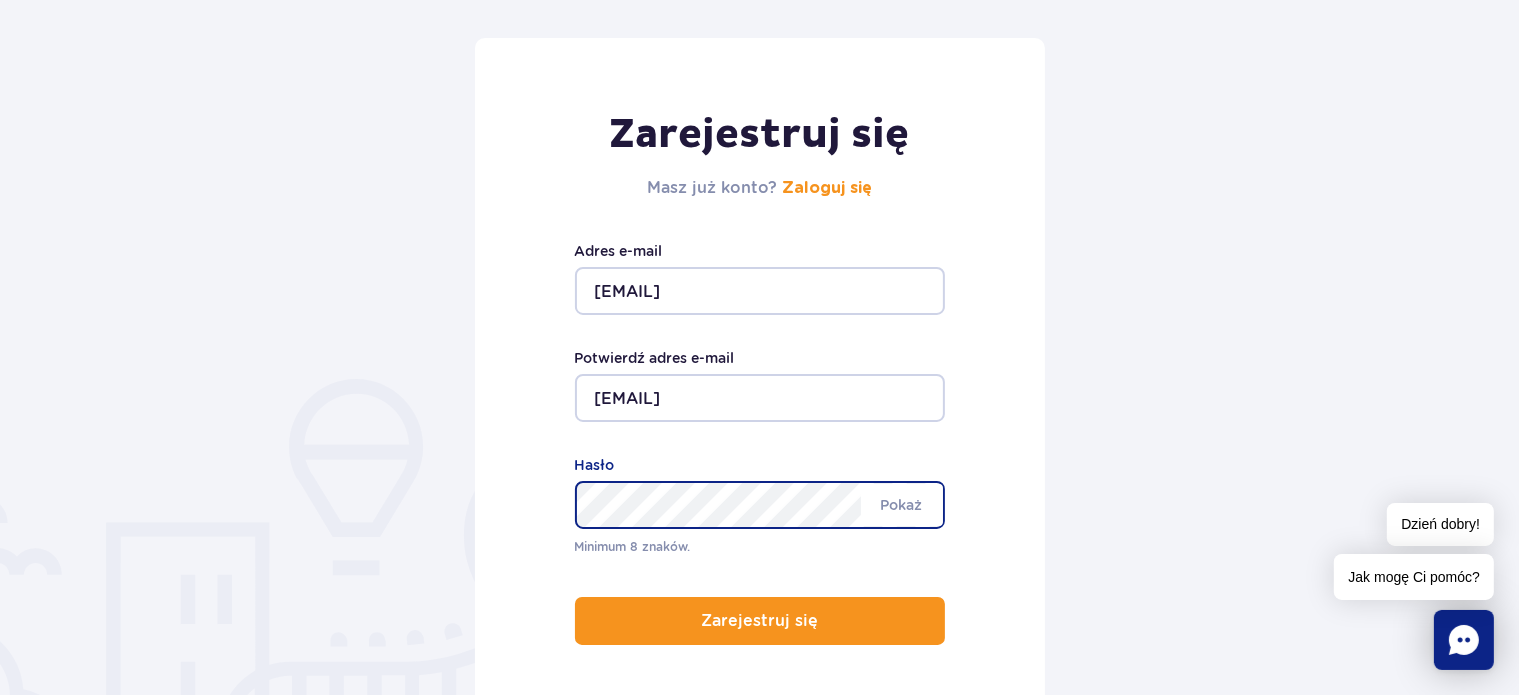 click on "Zarejestruj się
Masz już konto?
Zaloguj się
drozdz1976@gmail.com
Adres e-mail
drozdz1976@gmail.com
Potwierdź adres e-mail
Minimum 8 znaków.
Pokaż
Hasło
Zarejestruj się" at bounding box center [760, 393] 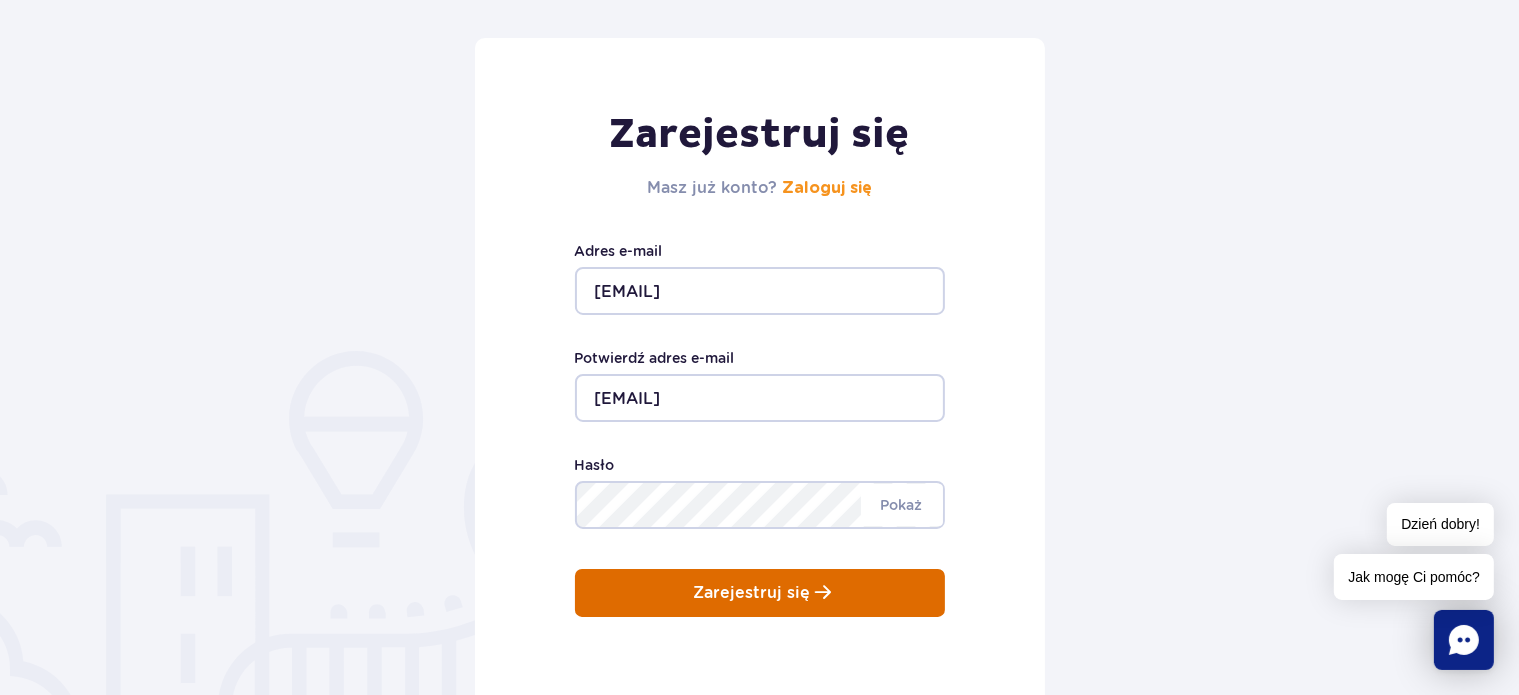 click at bounding box center (823, 592) 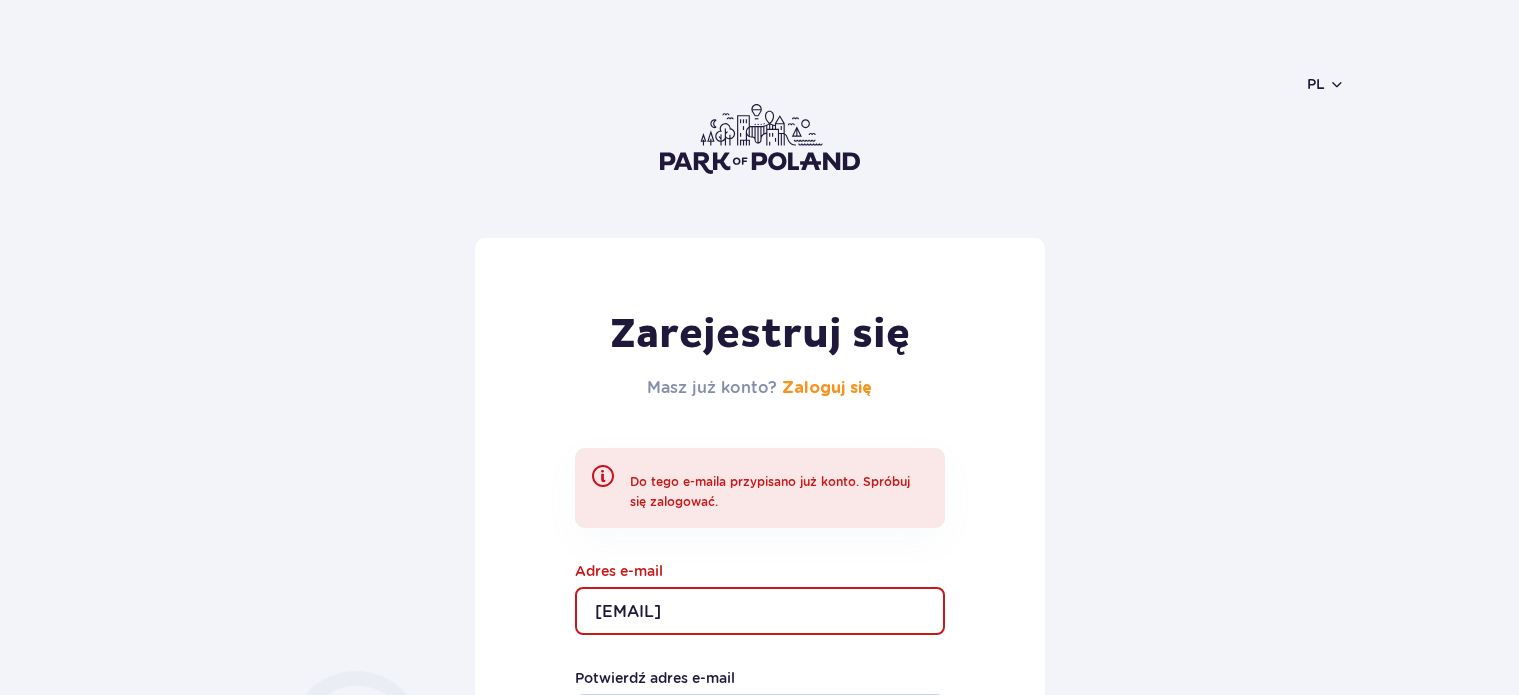 scroll, scrollTop: 0, scrollLeft: 0, axis: both 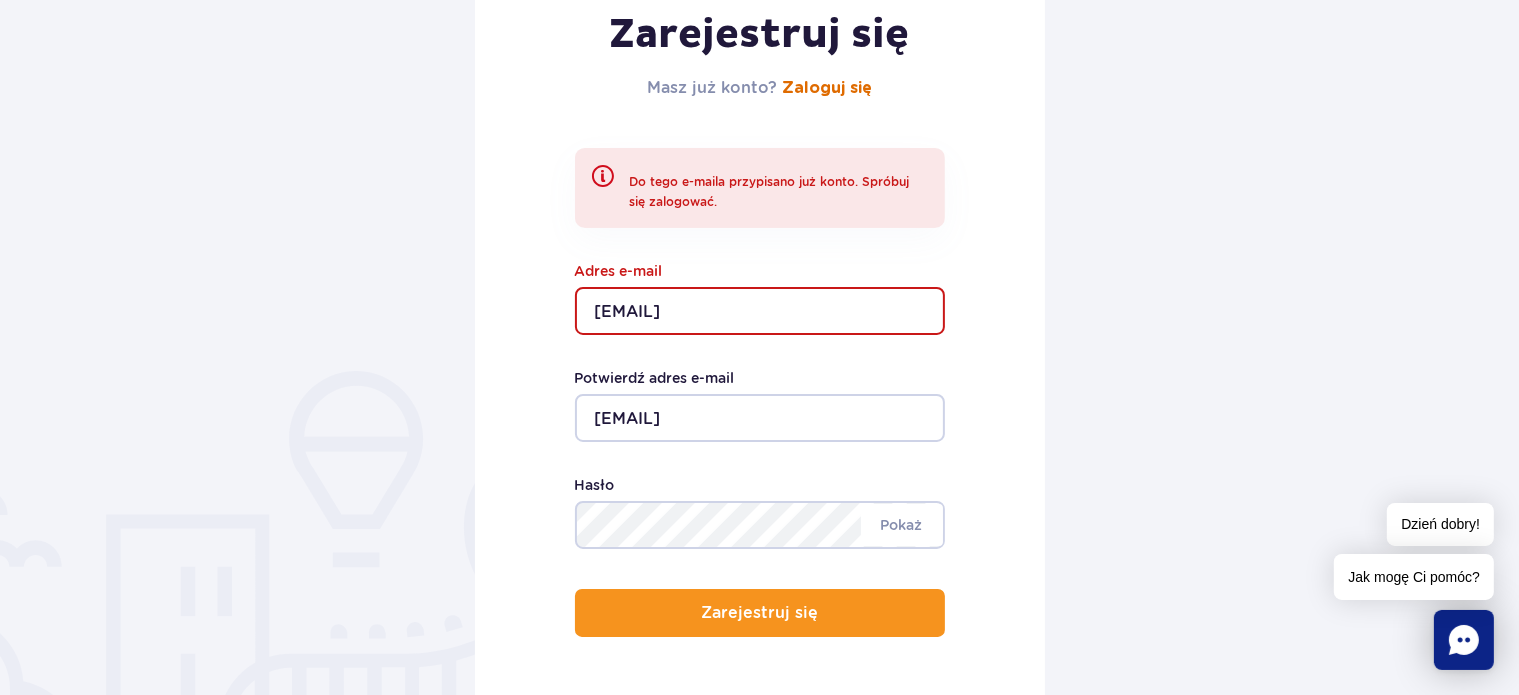 click on "Zaloguj się" at bounding box center (827, 88) 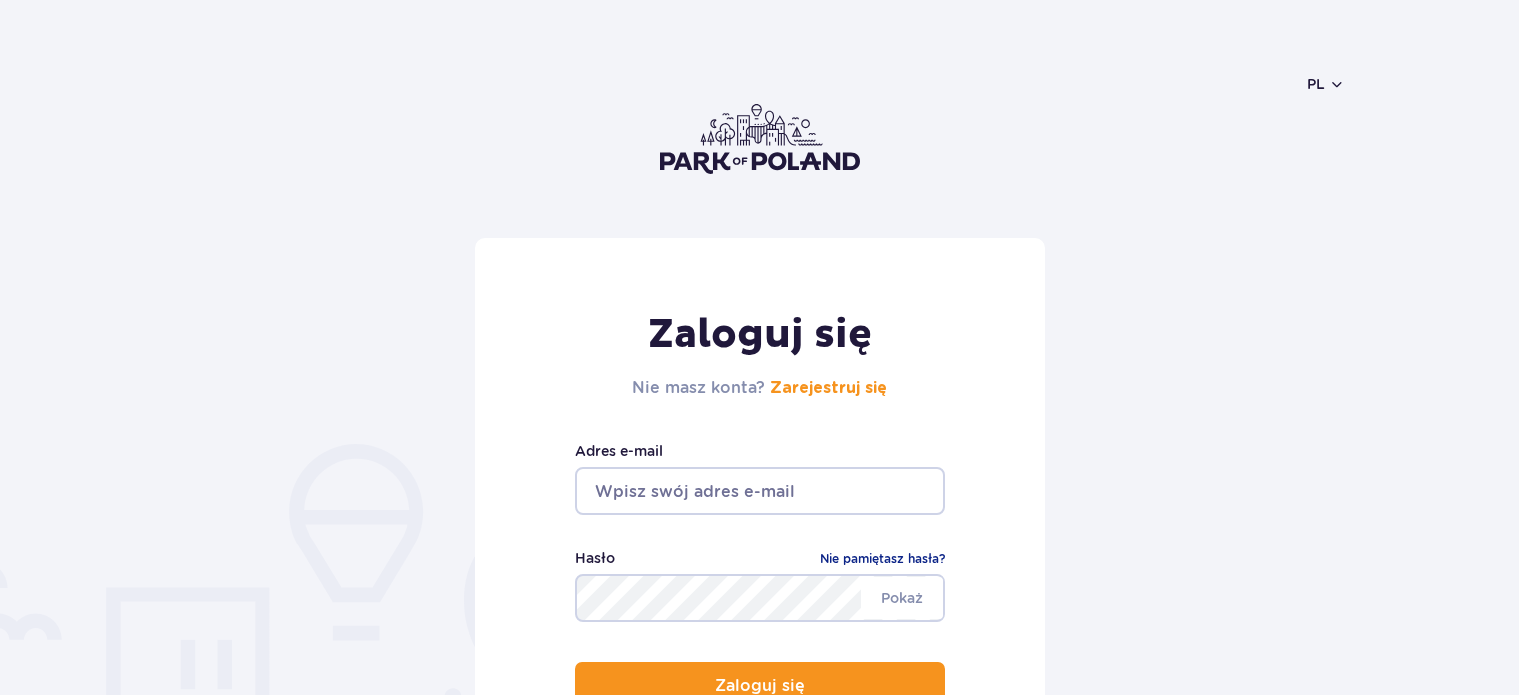 scroll, scrollTop: 0, scrollLeft: 0, axis: both 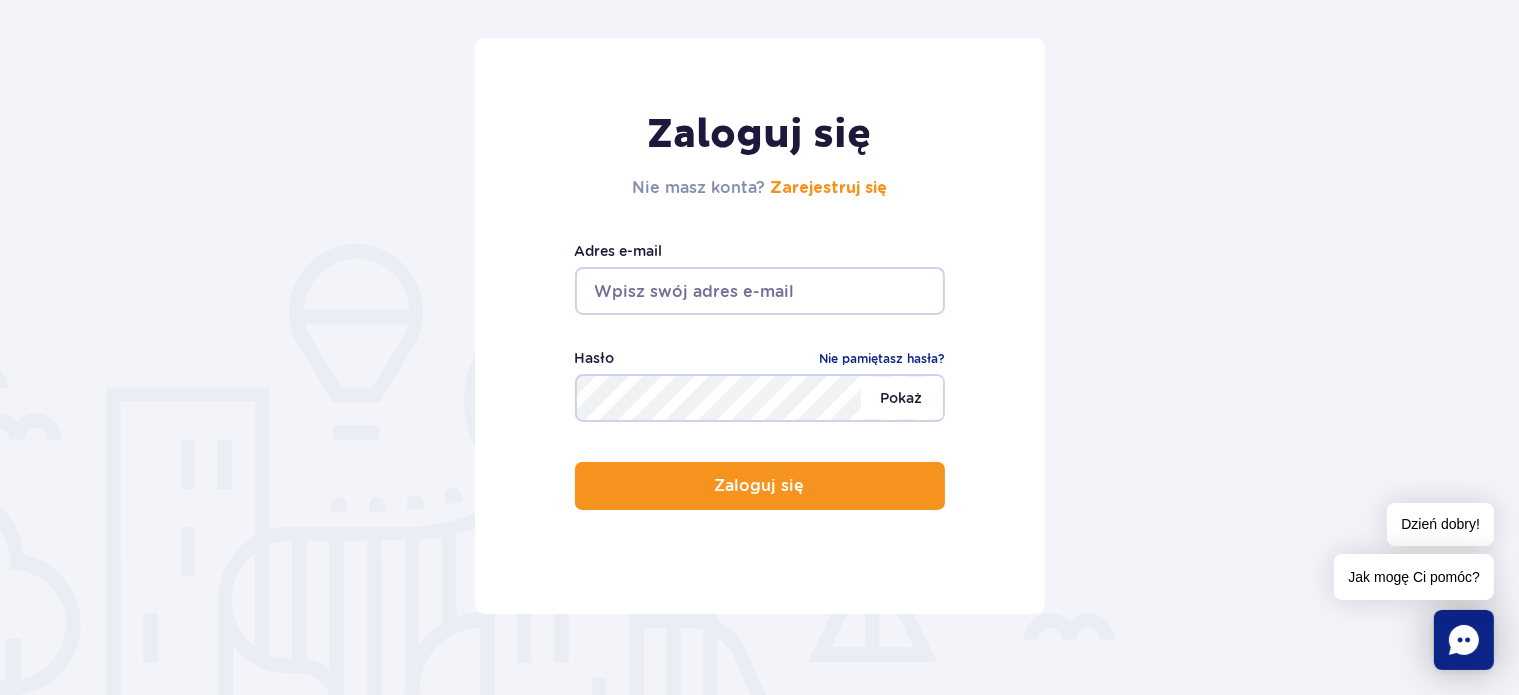 type on "[EMAIL]" 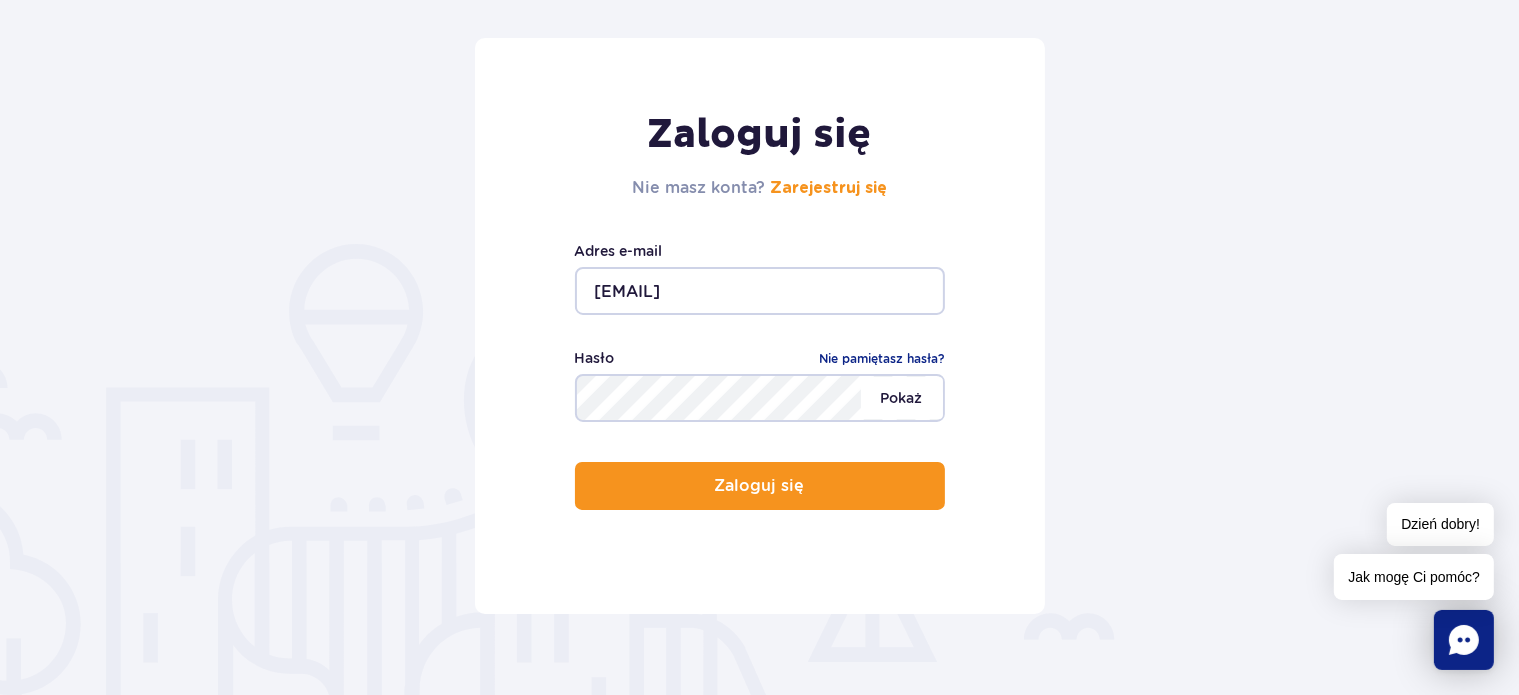 click on "Pokaż" at bounding box center (902, 398) 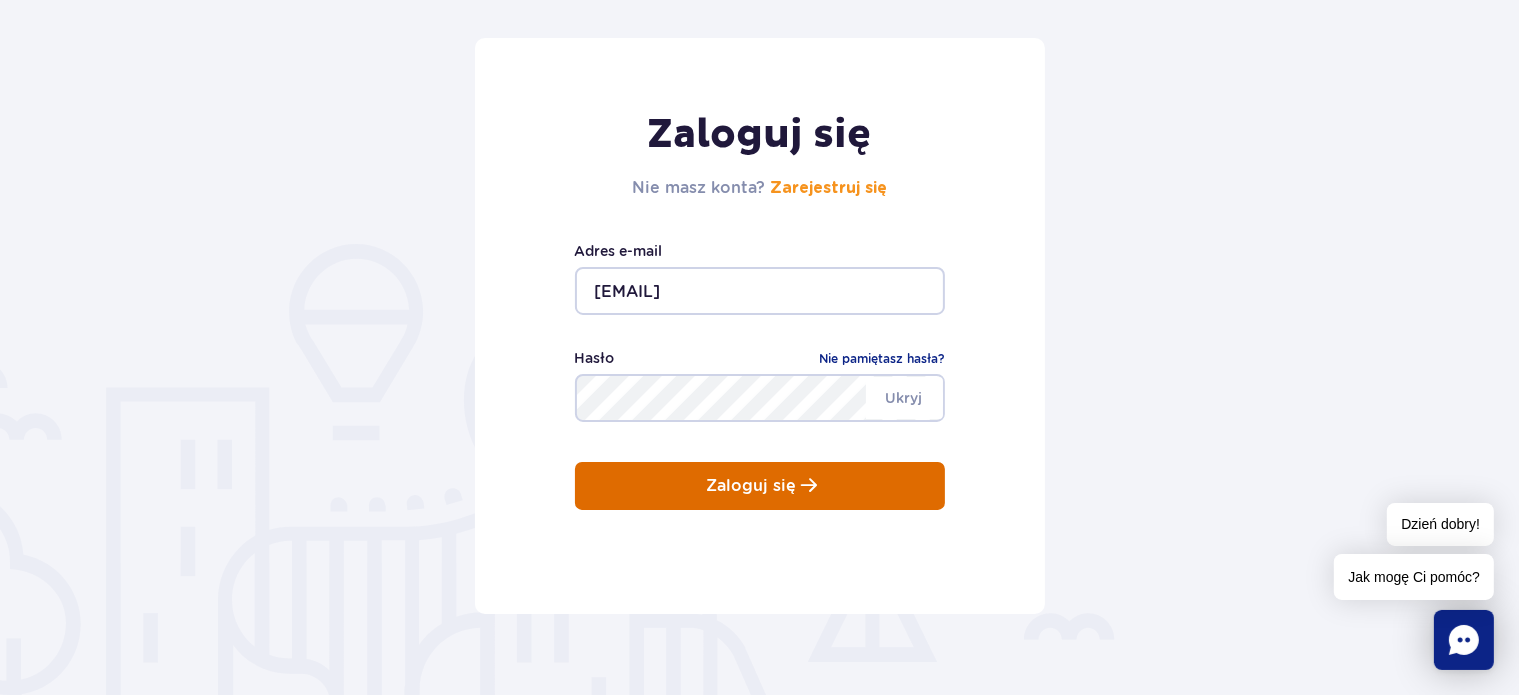 click on "Zaloguj się" at bounding box center [760, 486] 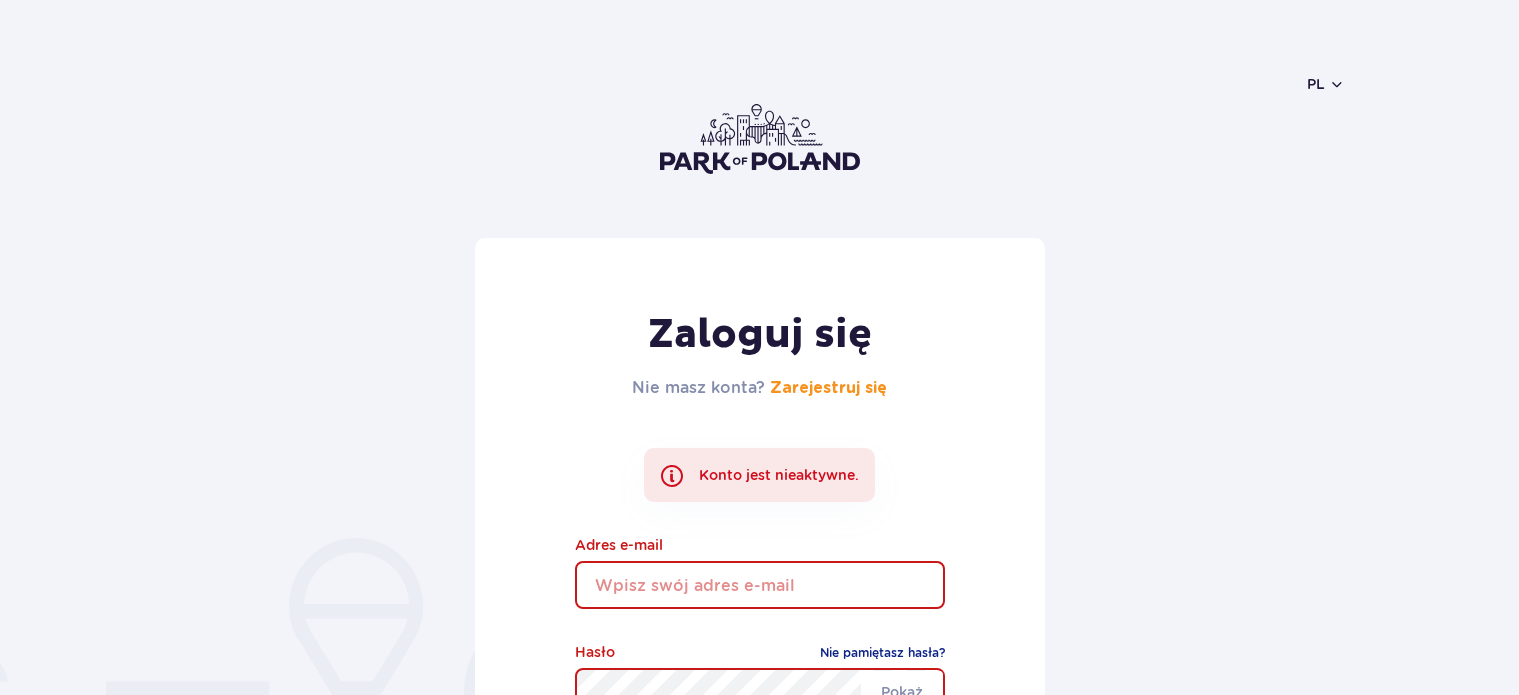scroll, scrollTop: 0, scrollLeft: 0, axis: both 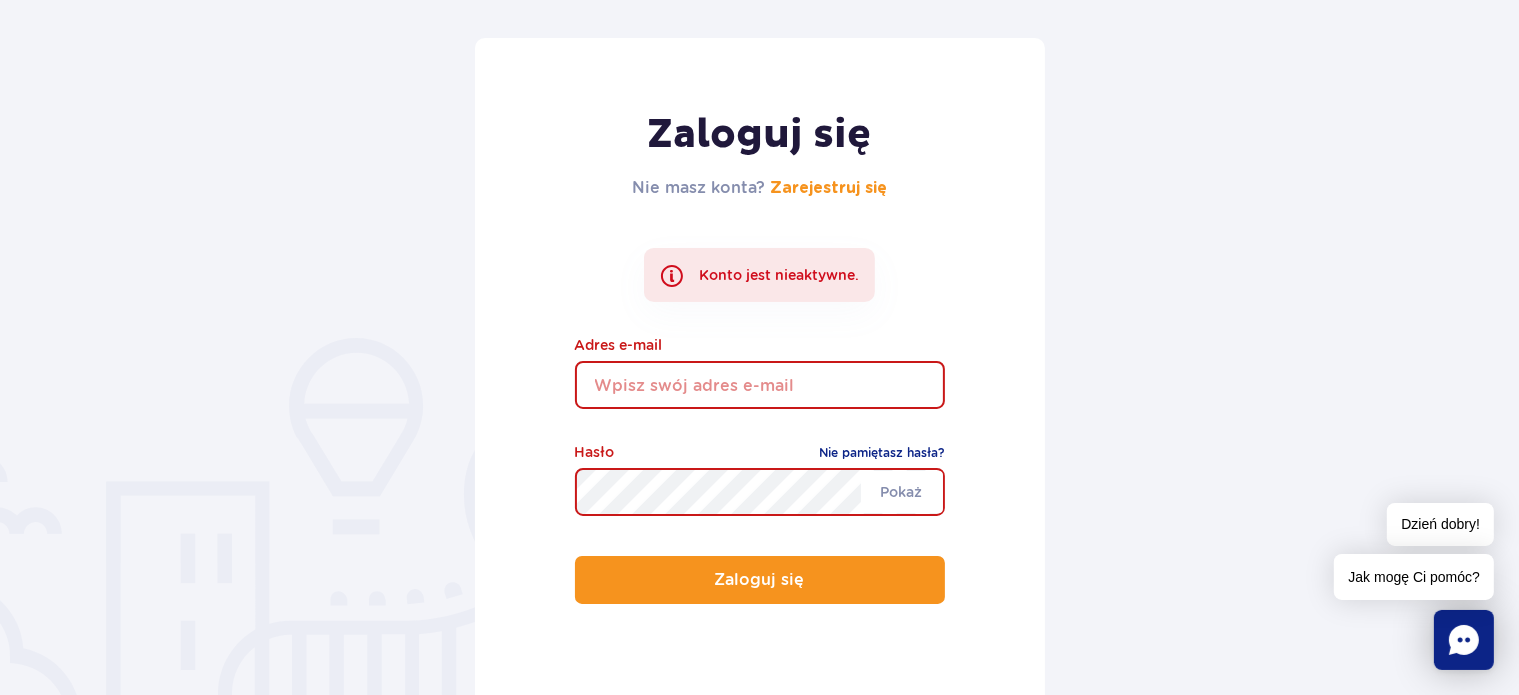 type on "[EMAIL]" 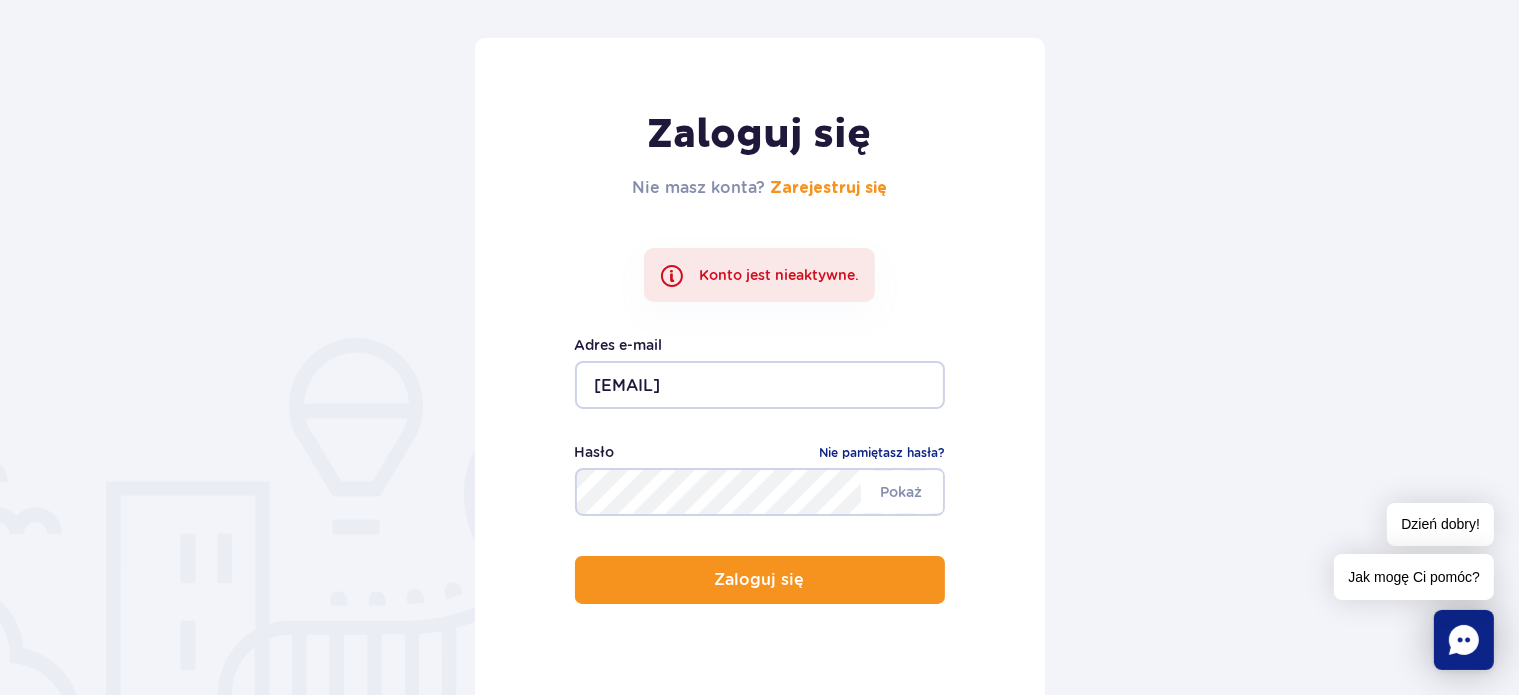 click on "Konto jest nieaktywne." at bounding box center [759, 275] 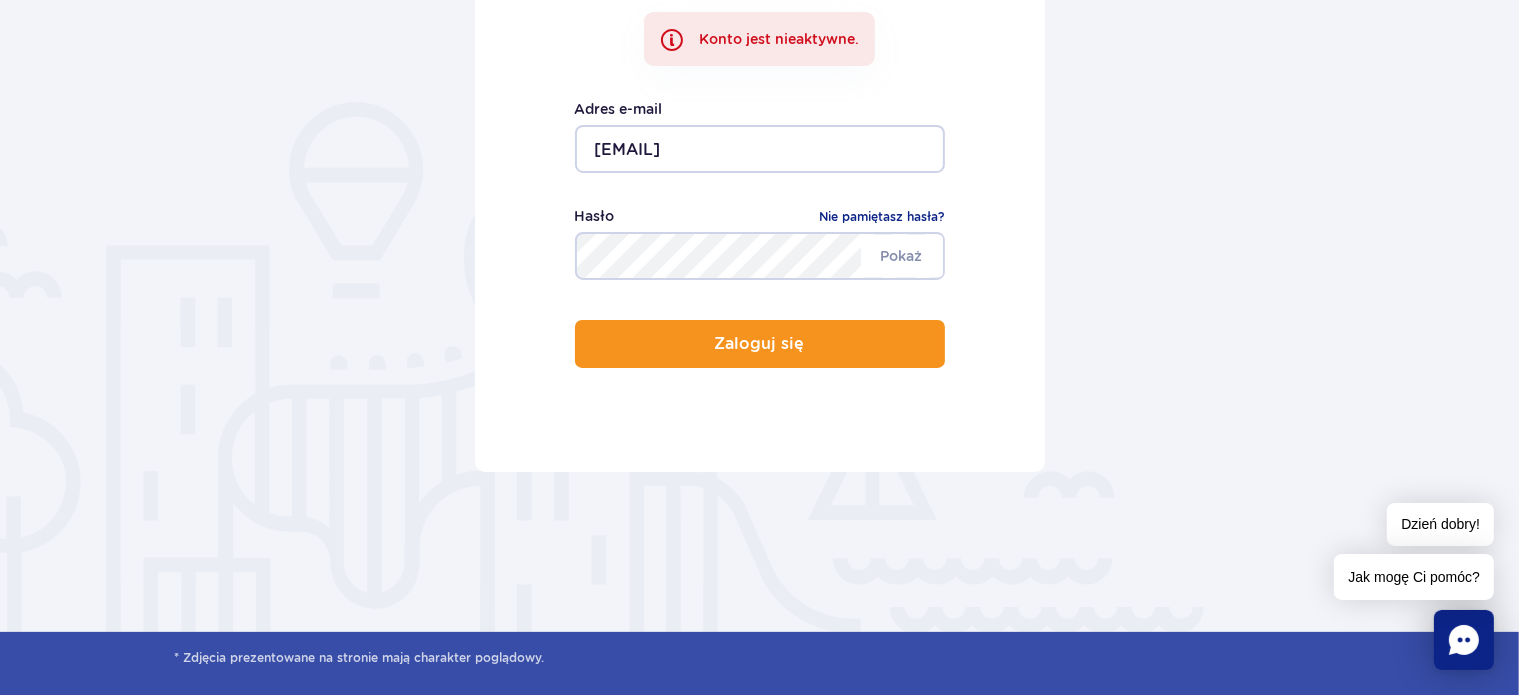 scroll, scrollTop: 500, scrollLeft: 0, axis: vertical 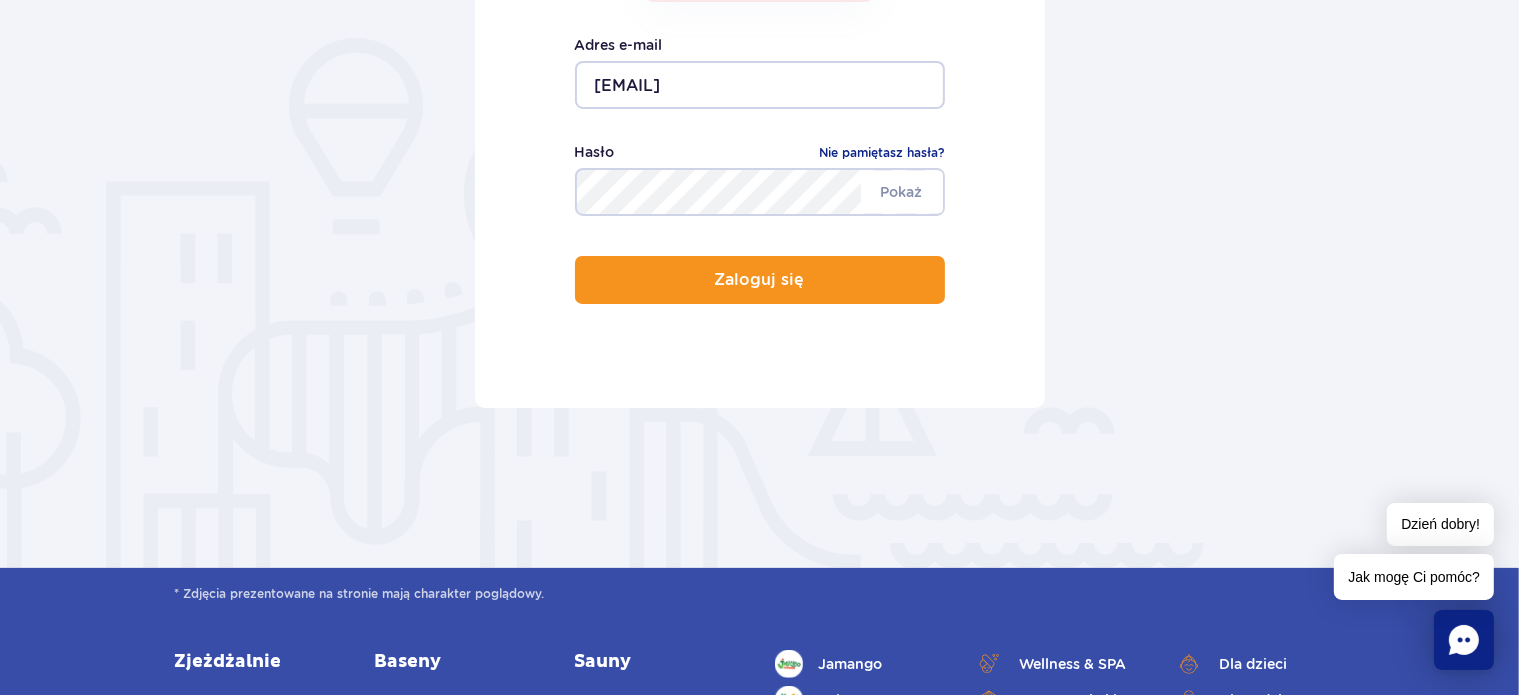 click 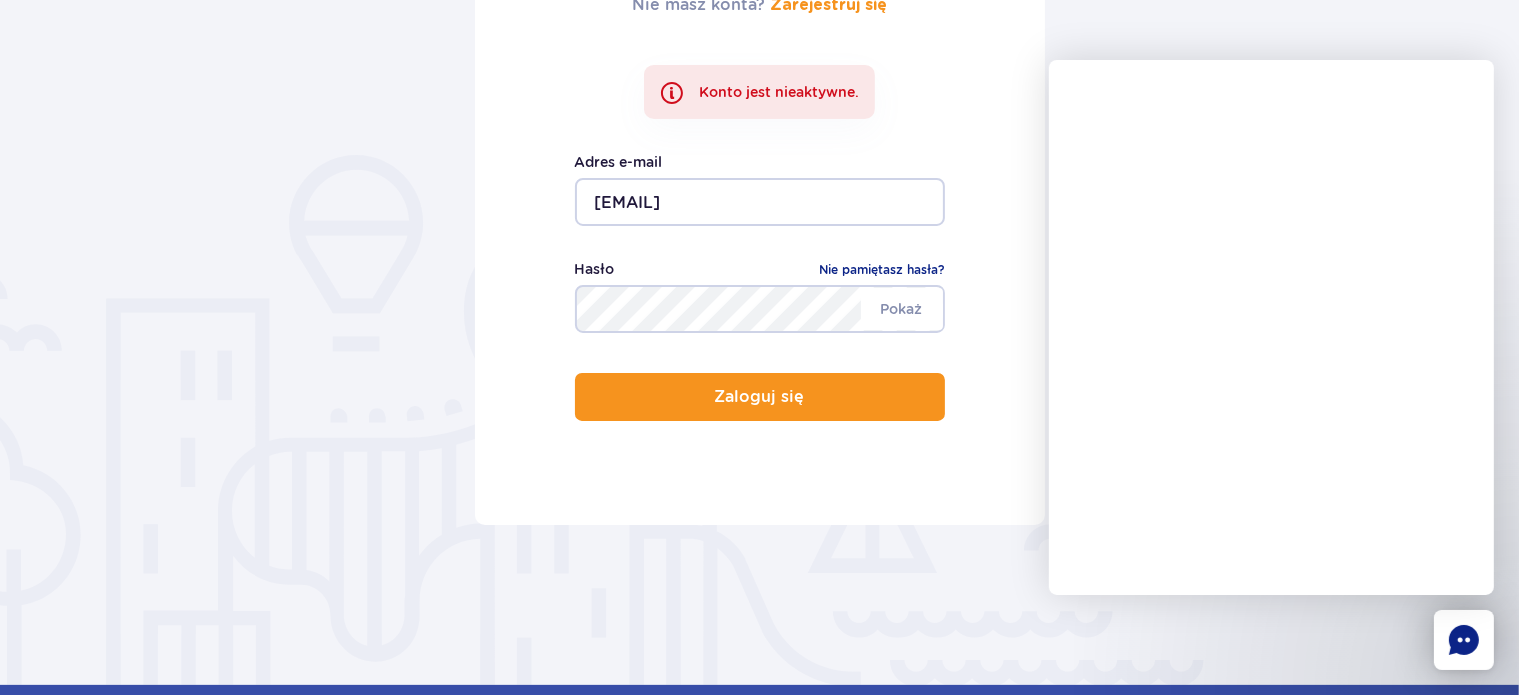 scroll, scrollTop: 300, scrollLeft: 0, axis: vertical 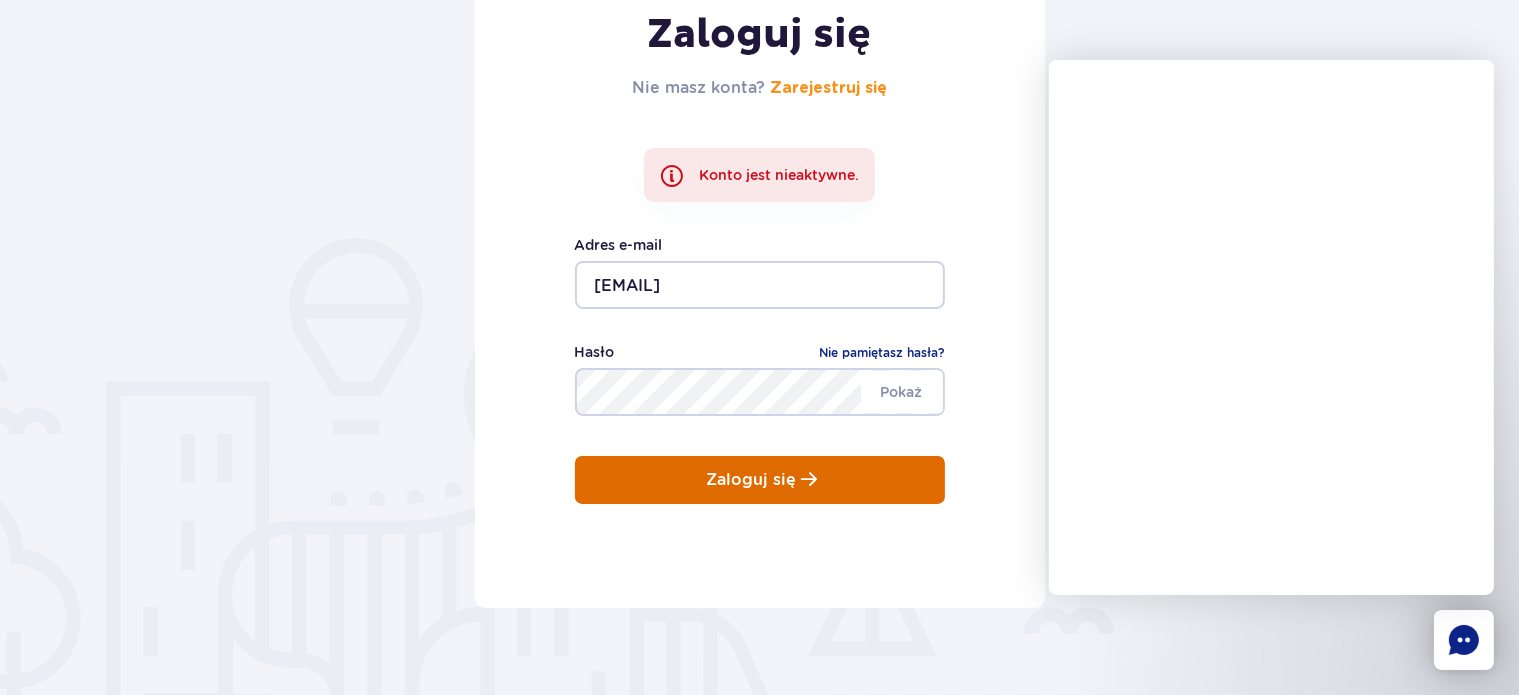click at bounding box center [810, 479] 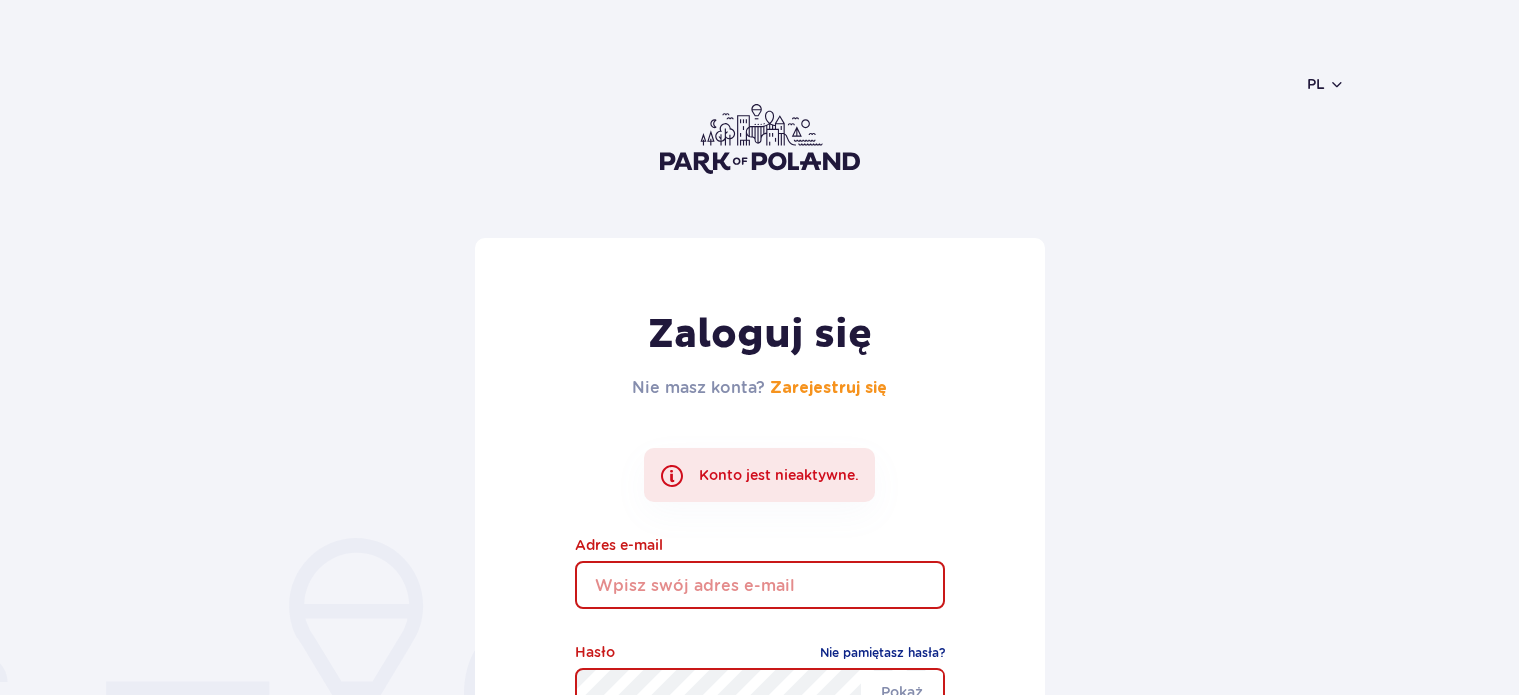 scroll, scrollTop: 0, scrollLeft: 0, axis: both 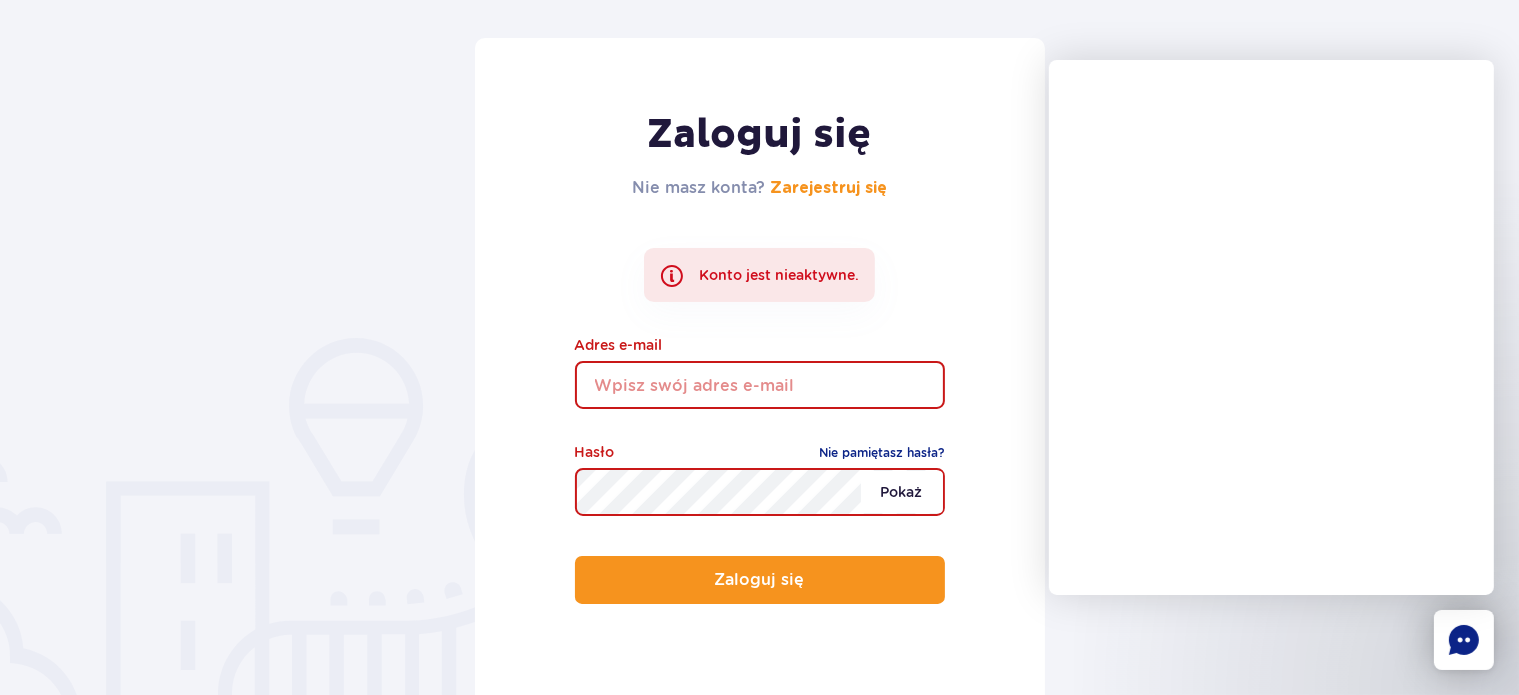 type on "[EMAIL]" 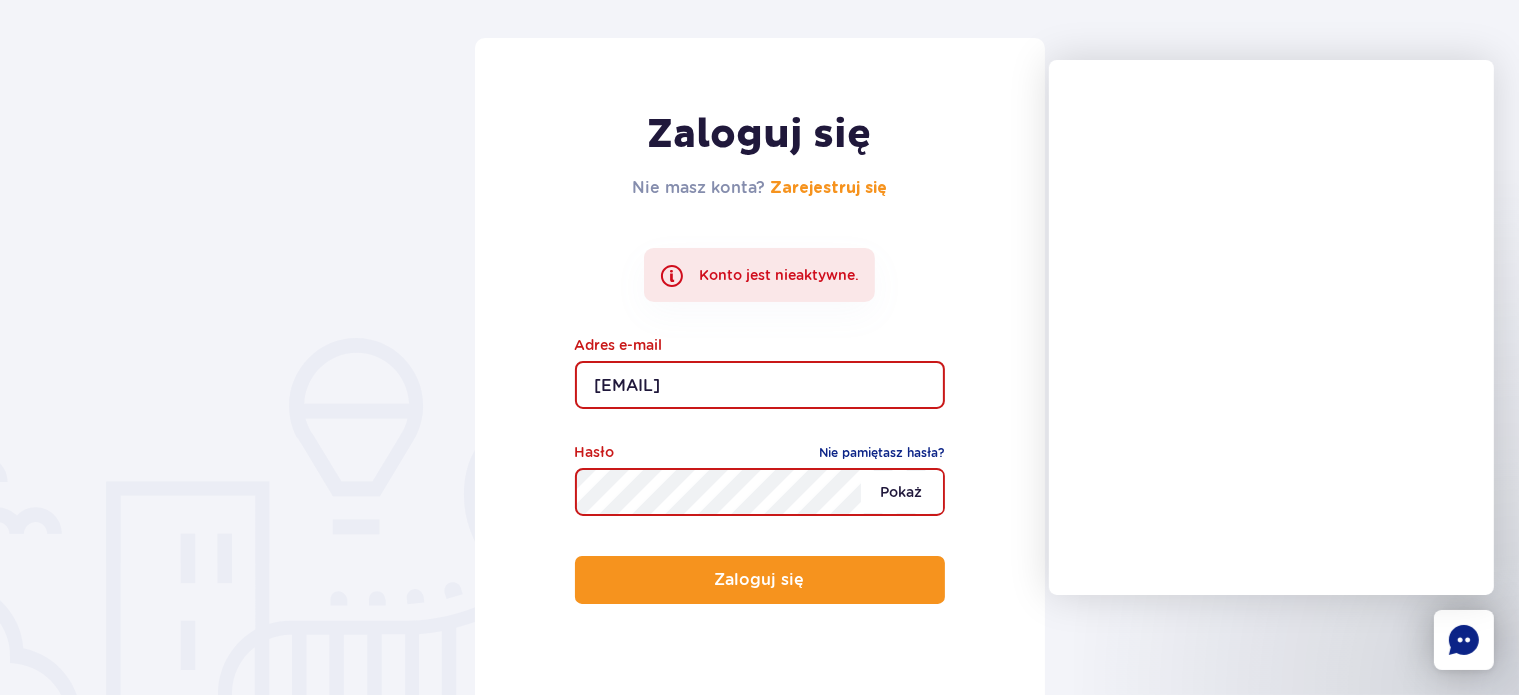 click on "Pokaż" at bounding box center (902, 492) 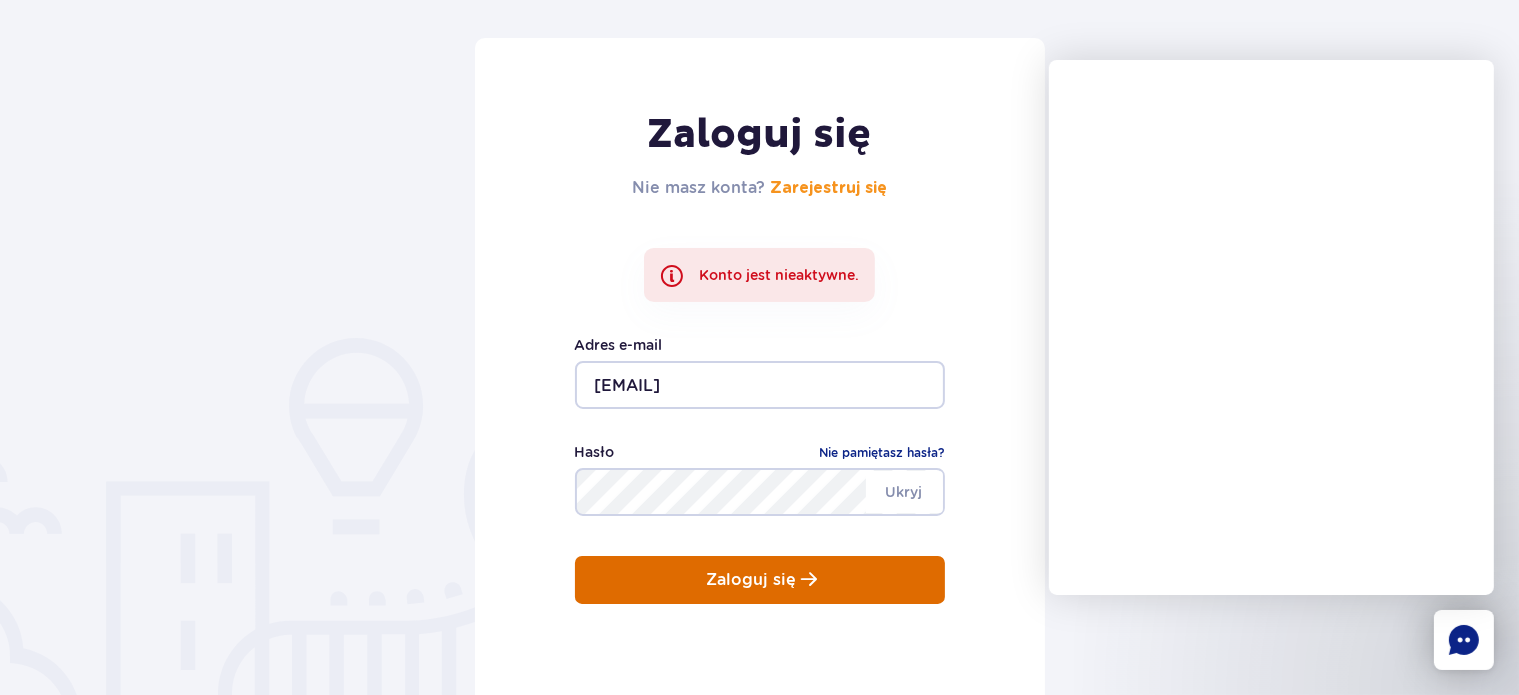 click on "Zaloguj się" at bounding box center (752, 580) 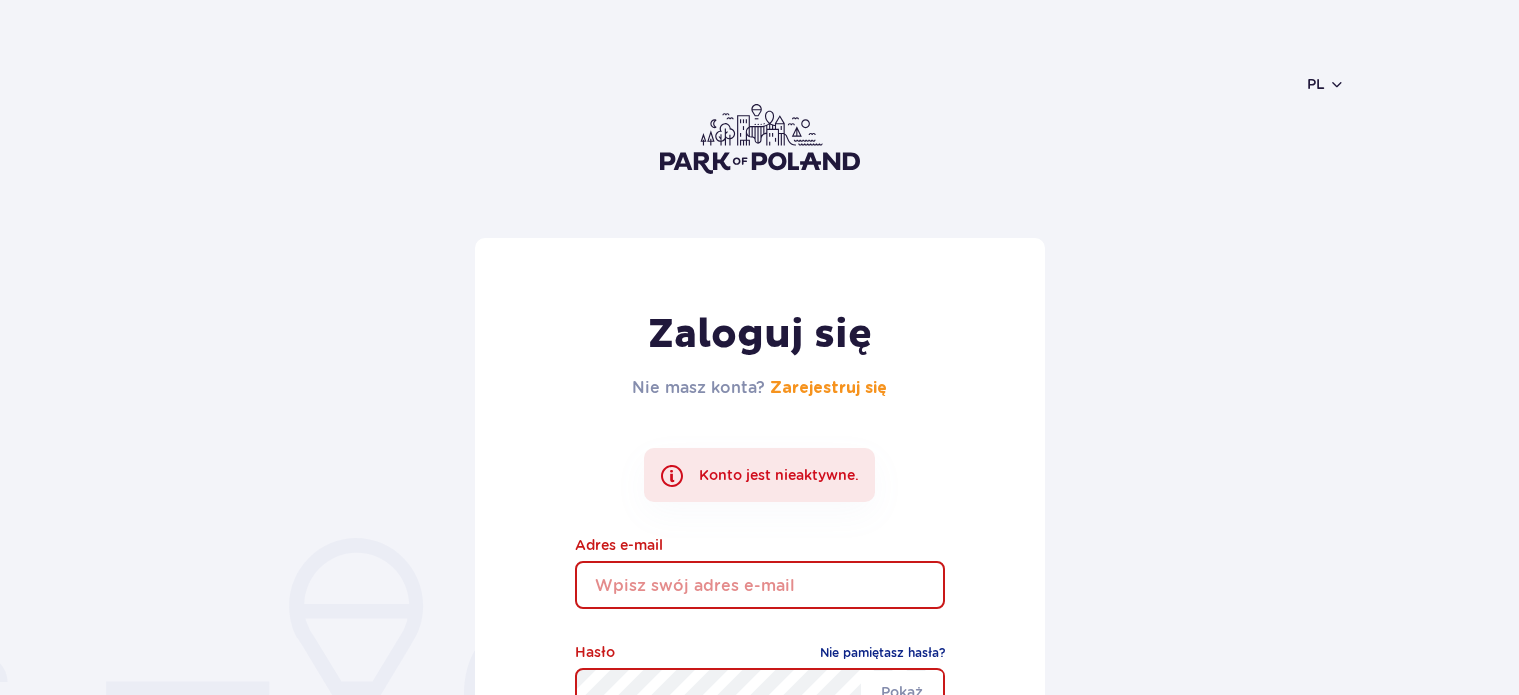 scroll, scrollTop: 0, scrollLeft: 0, axis: both 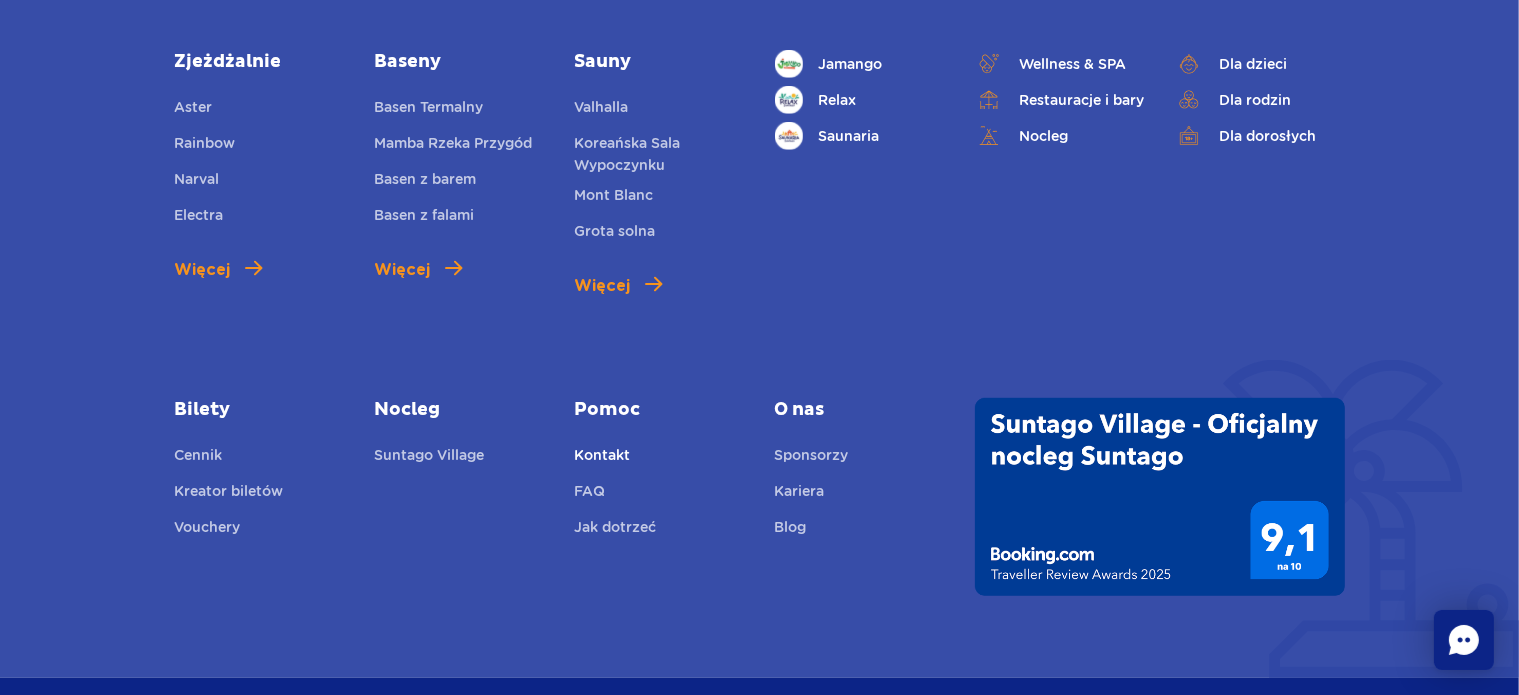 type on "[EMAIL]" 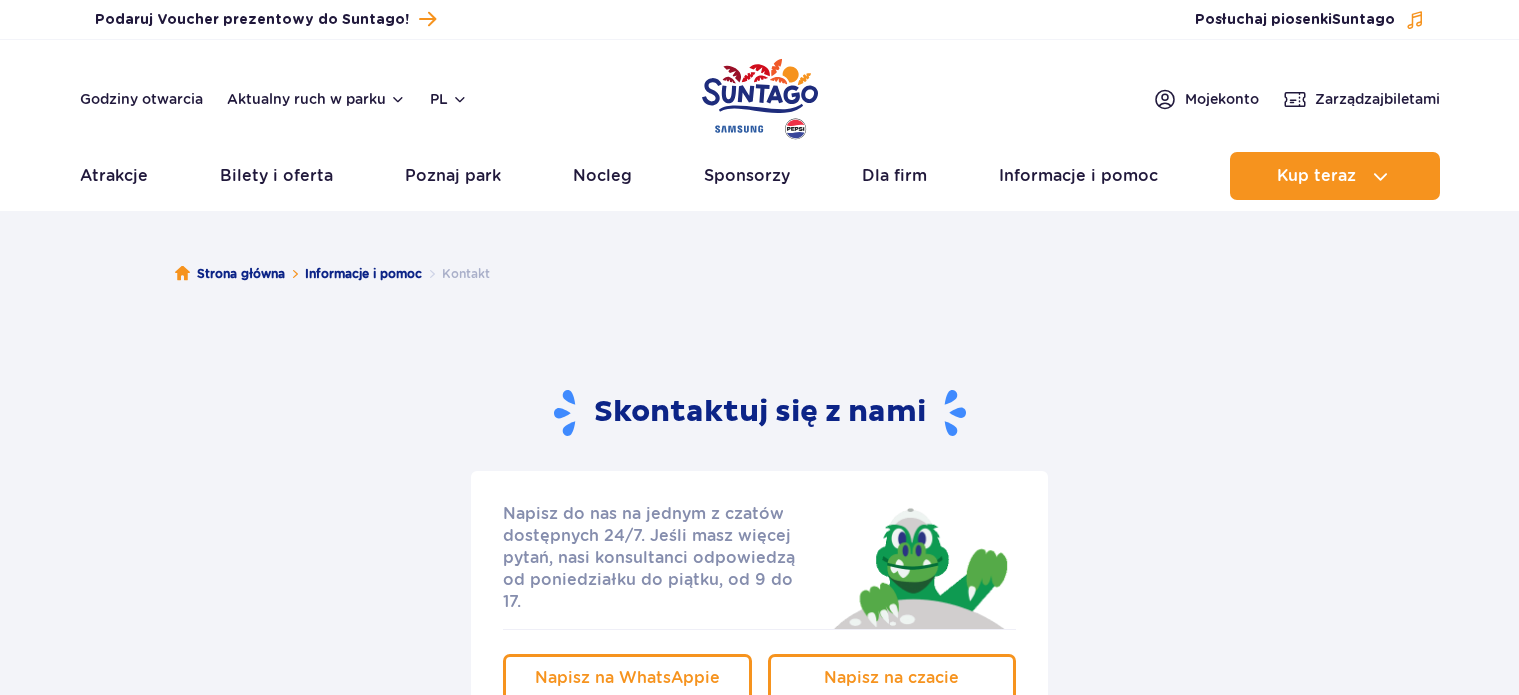 scroll, scrollTop: 0, scrollLeft: 0, axis: both 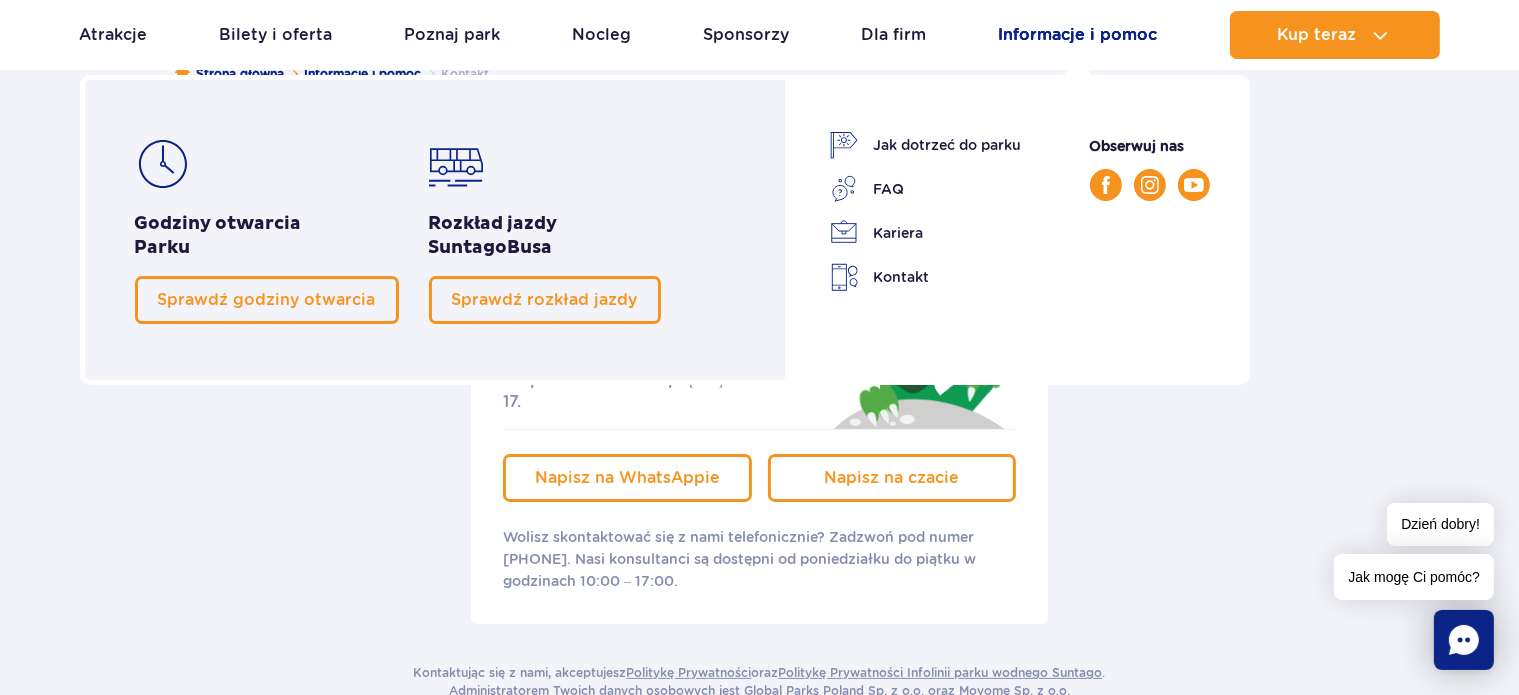 click on "Informacje i pomoc" at bounding box center [1078, 35] 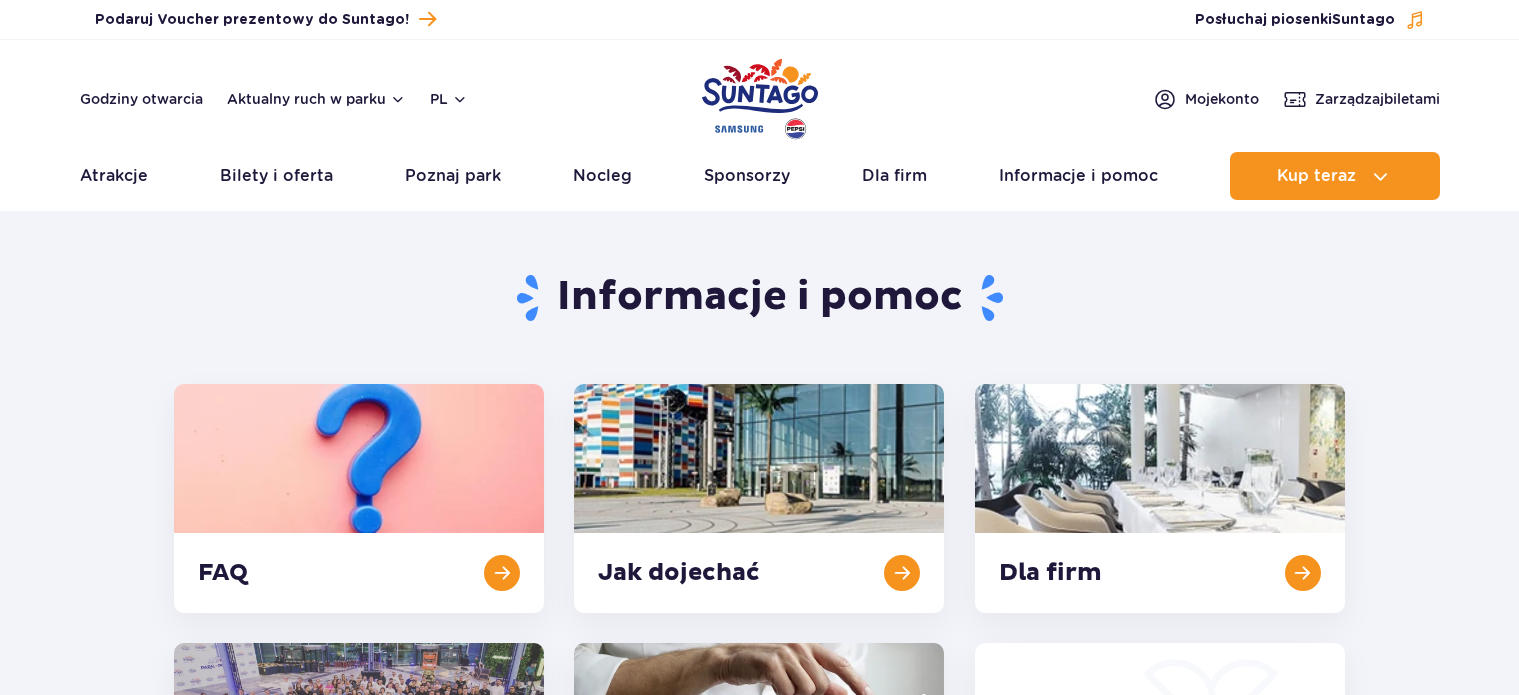 scroll, scrollTop: 0, scrollLeft: 0, axis: both 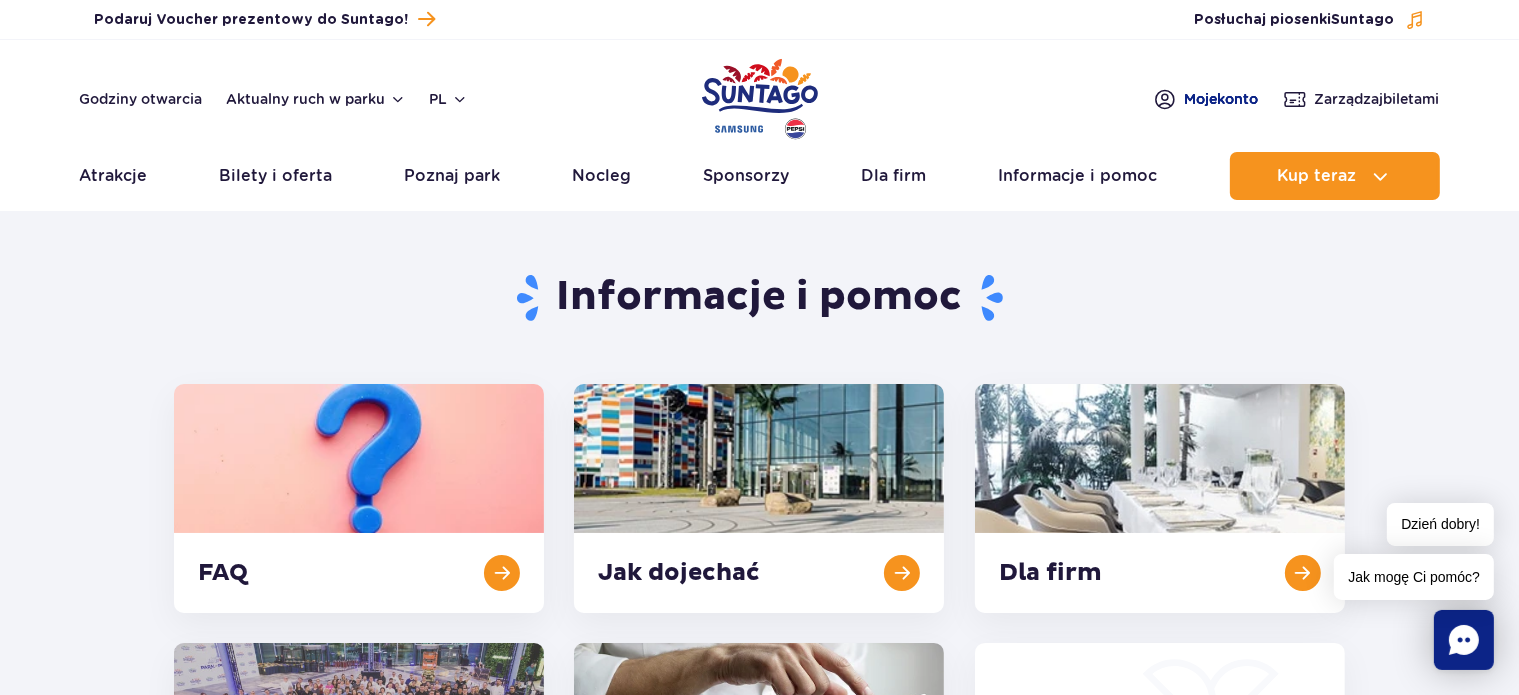 click on "Moje  konto" at bounding box center (1222, 99) 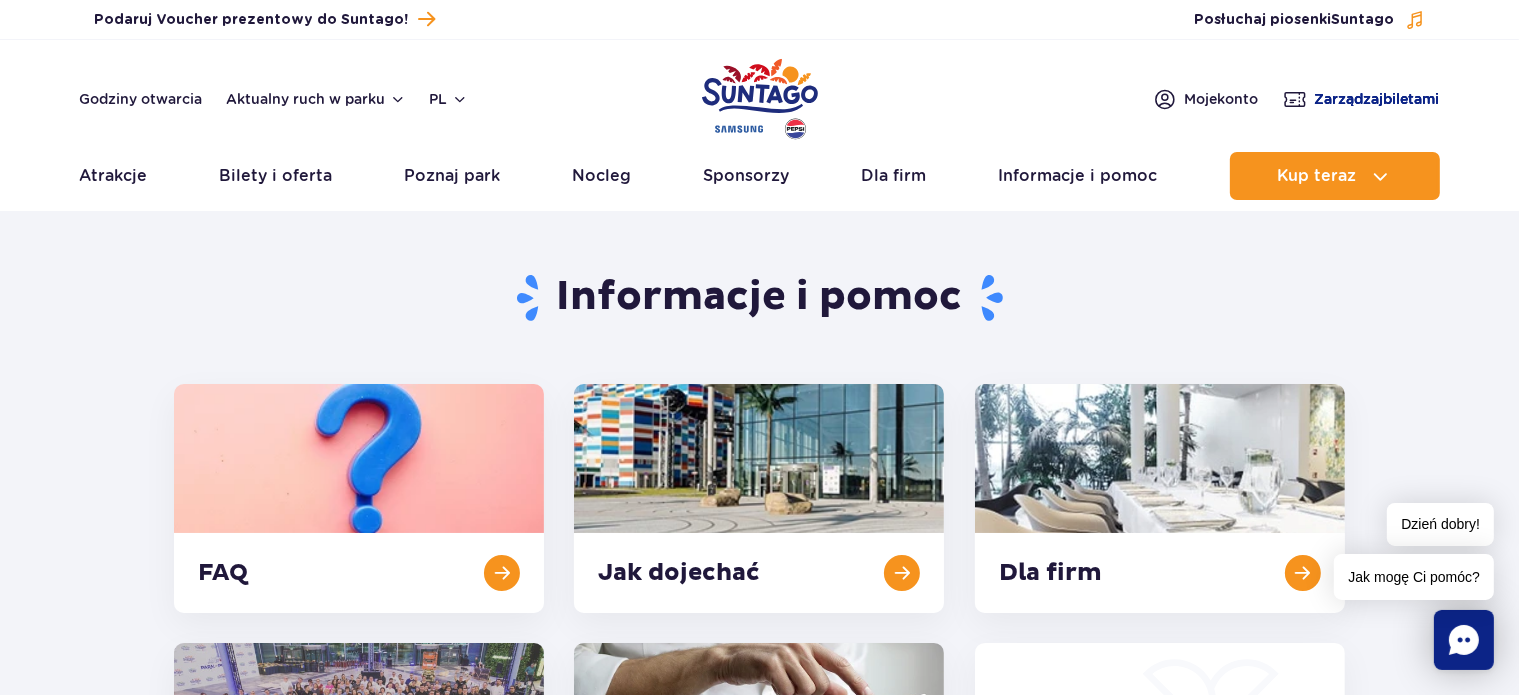 click on "Zarządzaj  biletami" at bounding box center [1377, 99] 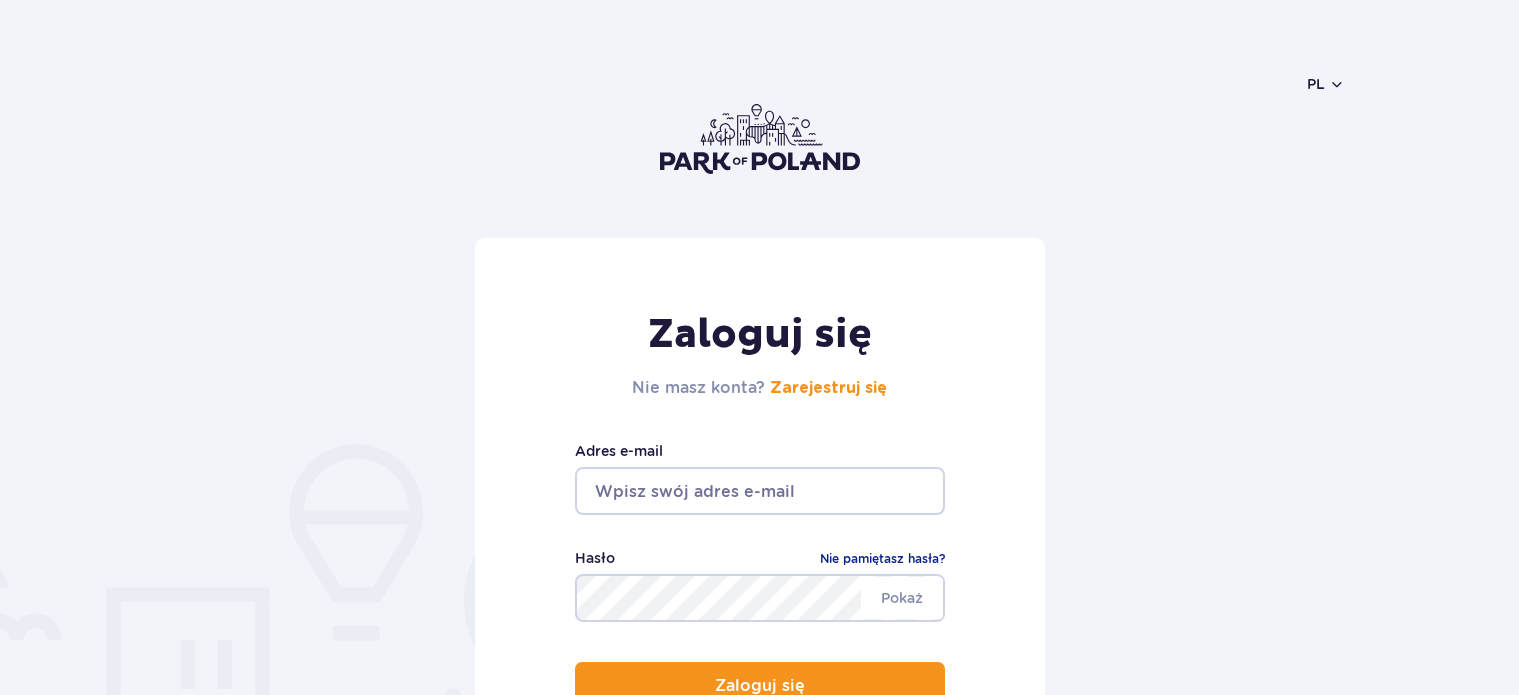 scroll, scrollTop: 0, scrollLeft: 0, axis: both 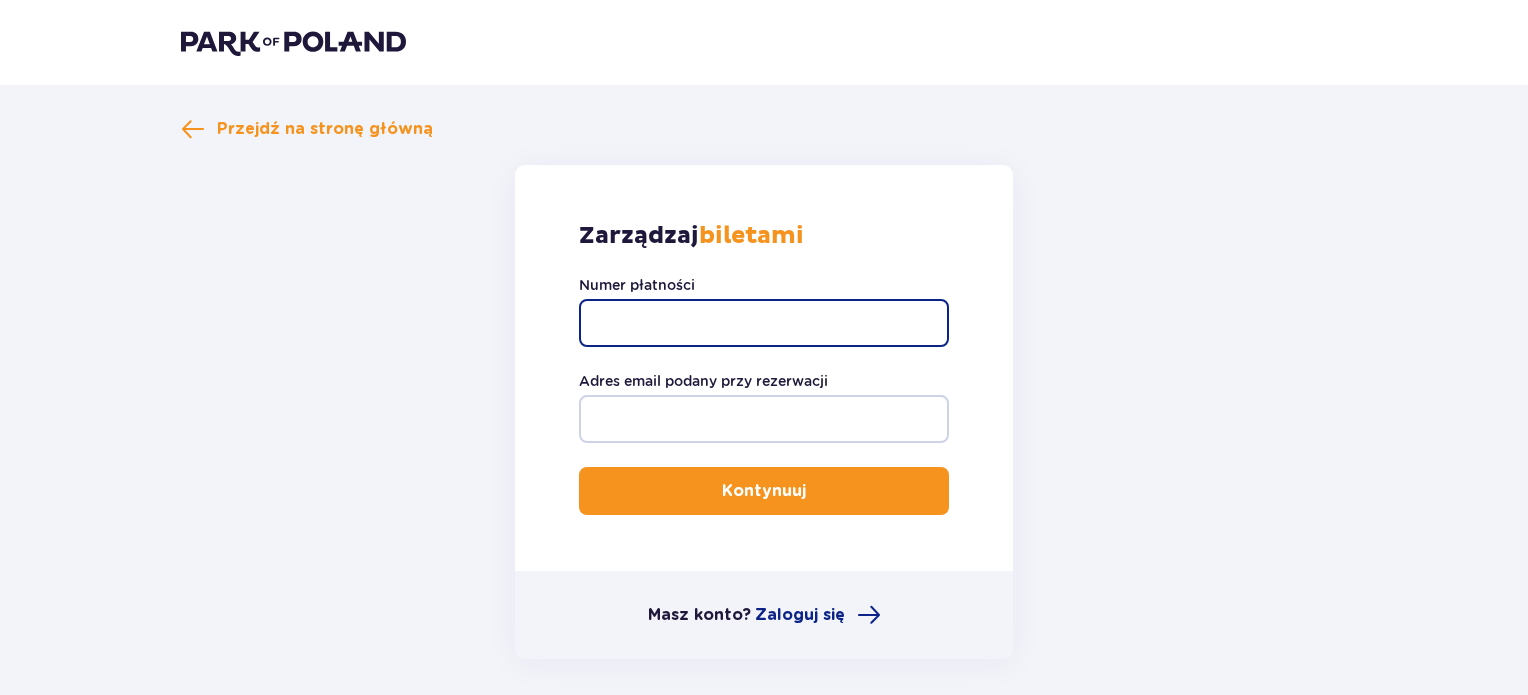 drag, startPoint x: 852, startPoint y: 329, endPoint x: 828, endPoint y: 352, distance: 33.24154 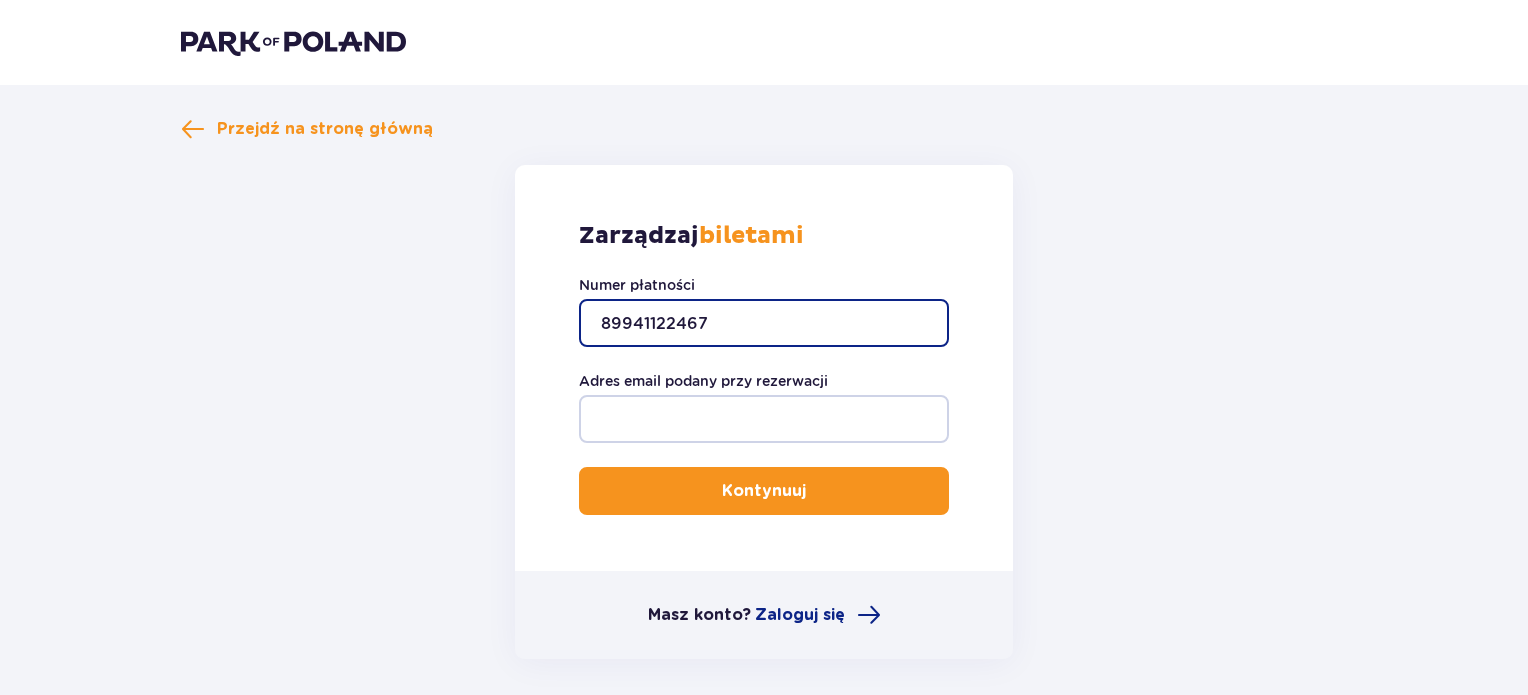 type on "89941122467" 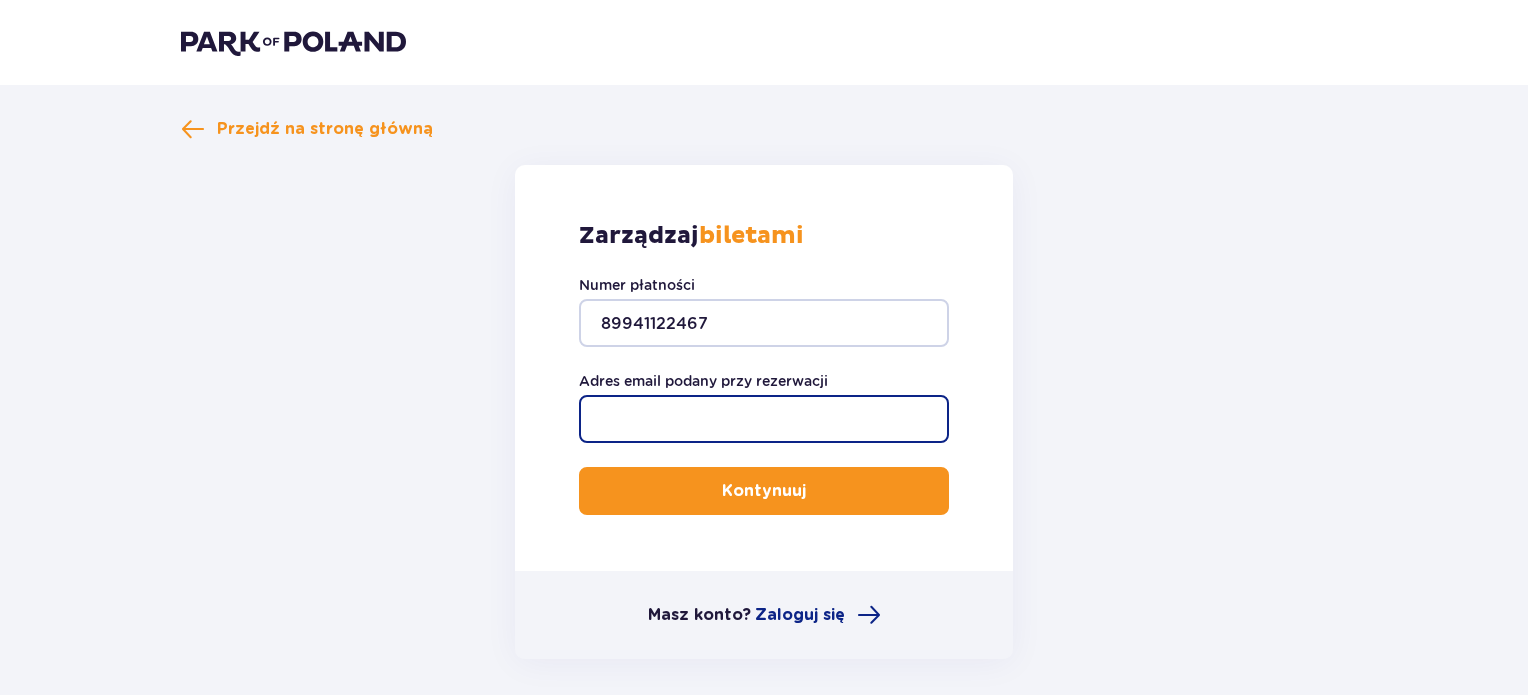 click on "Adres email podany przy rezerwacji" at bounding box center (764, 419) 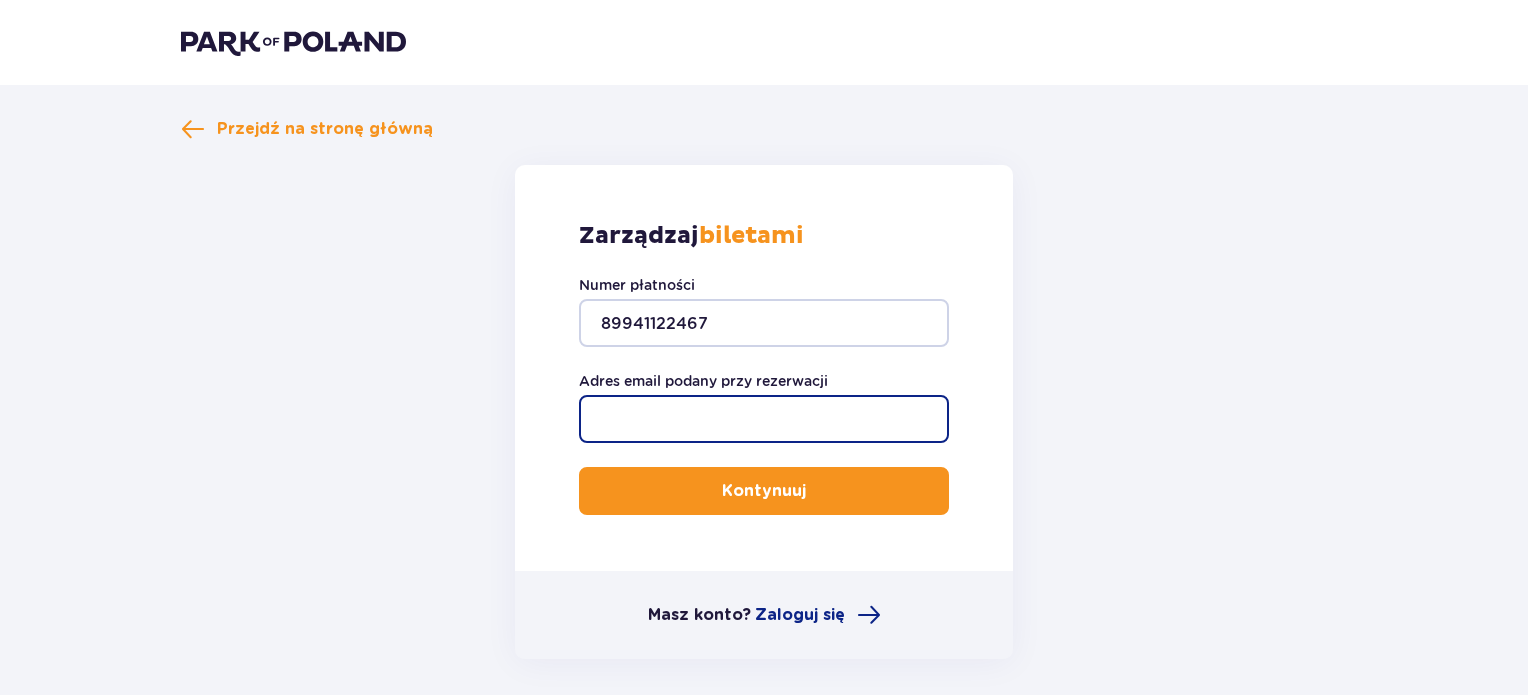 type on "[EMAIL]" 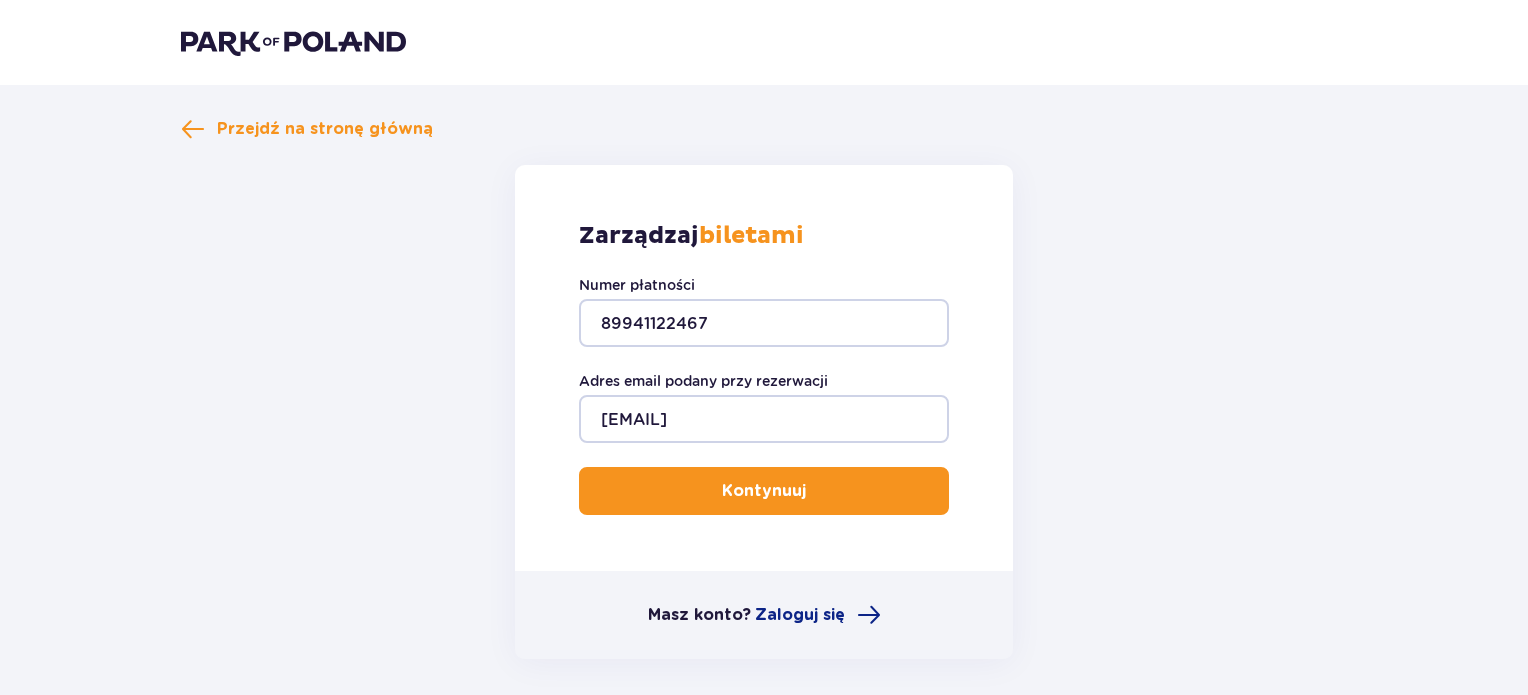 click on "Kontynuuj" at bounding box center (764, 491) 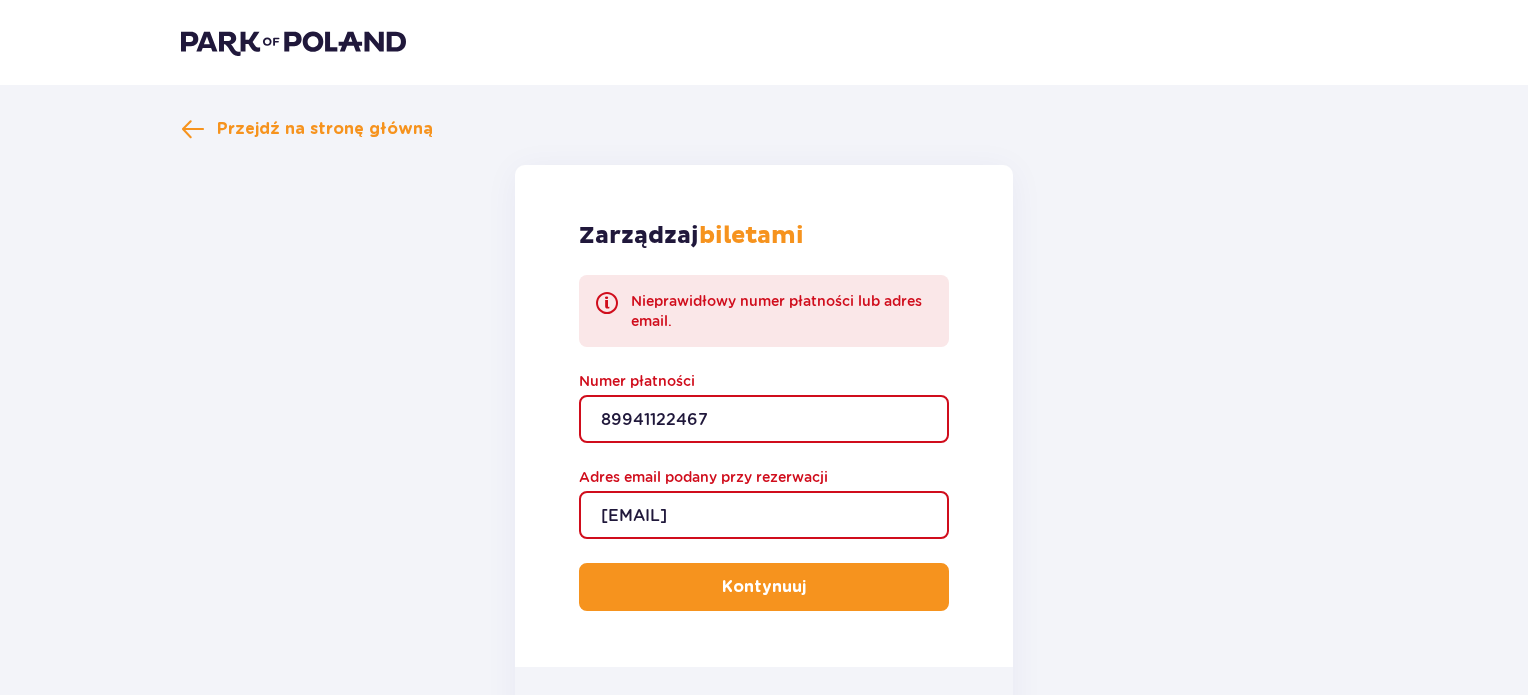click on "89941122467" at bounding box center (764, 419) 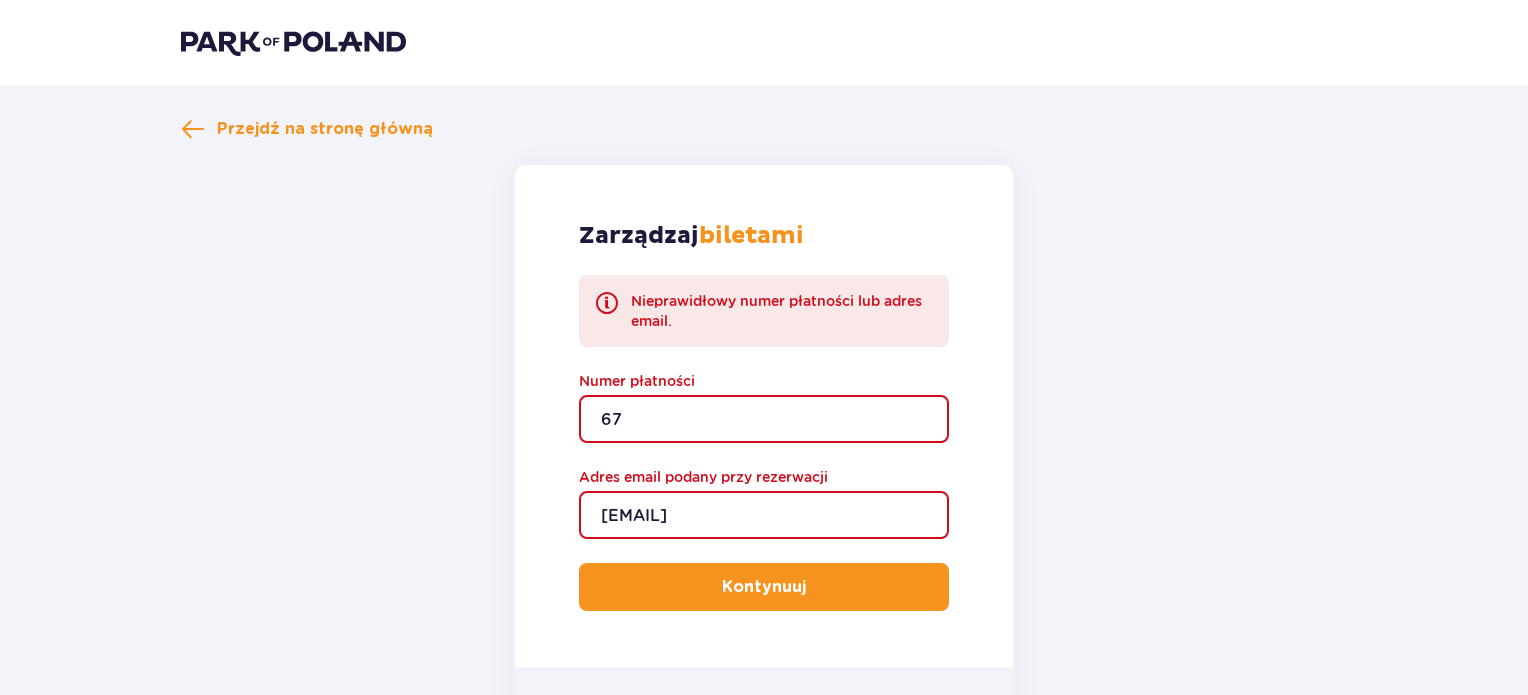 type on "7" 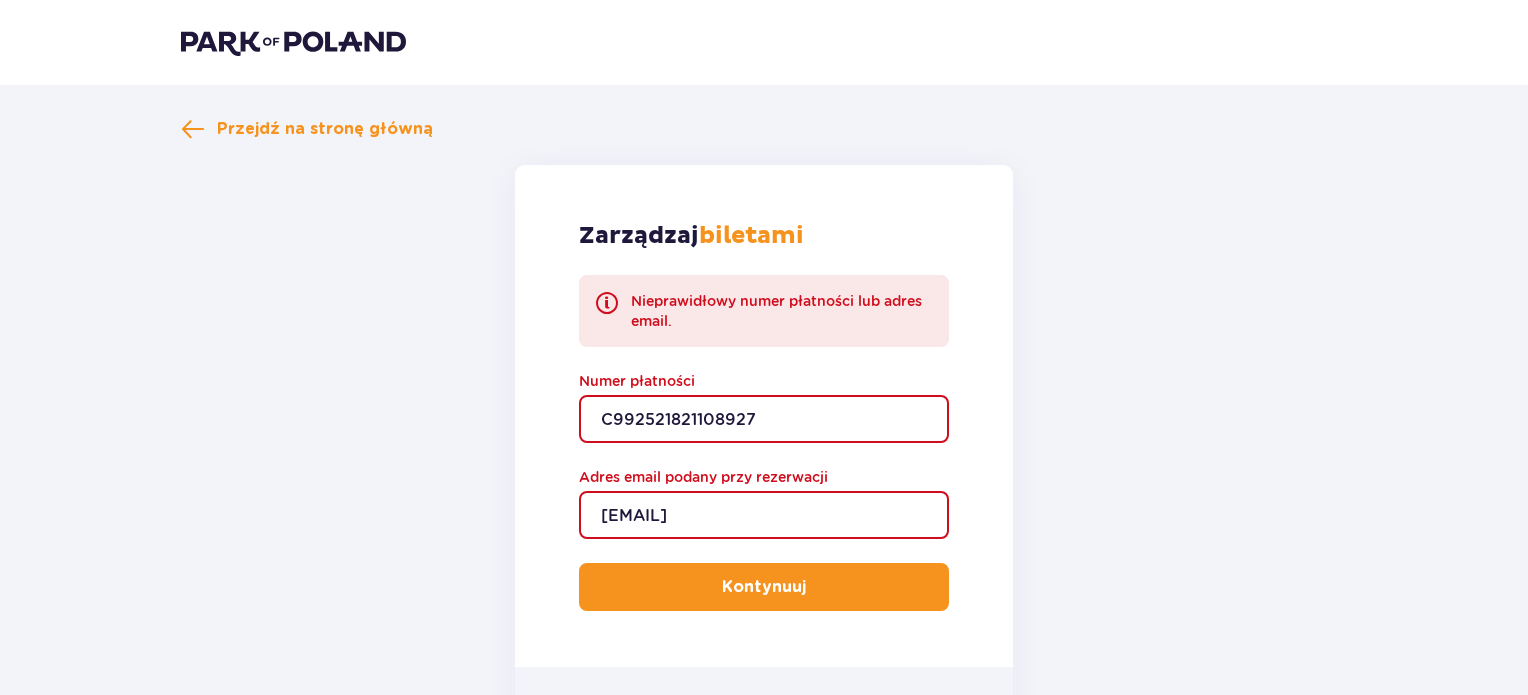 type on "C992521821108927" 